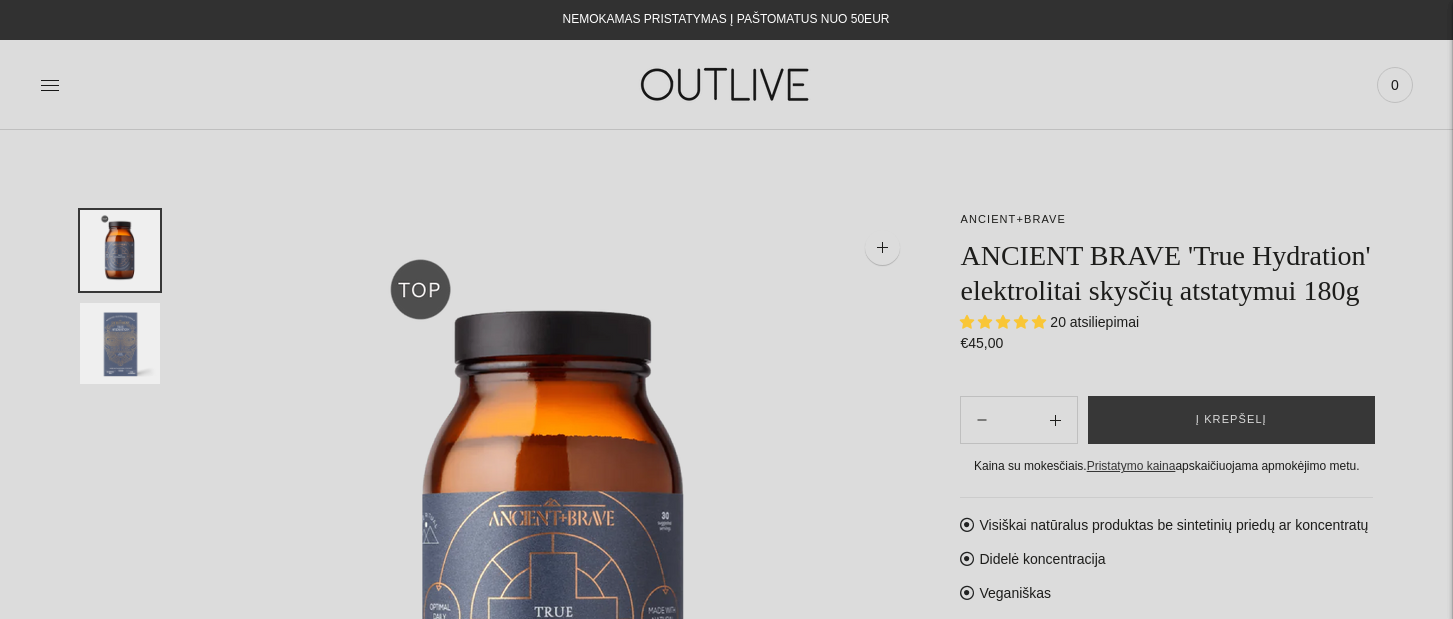 scroll, scrollTop: 0, scrollLeft: 0, axis: both 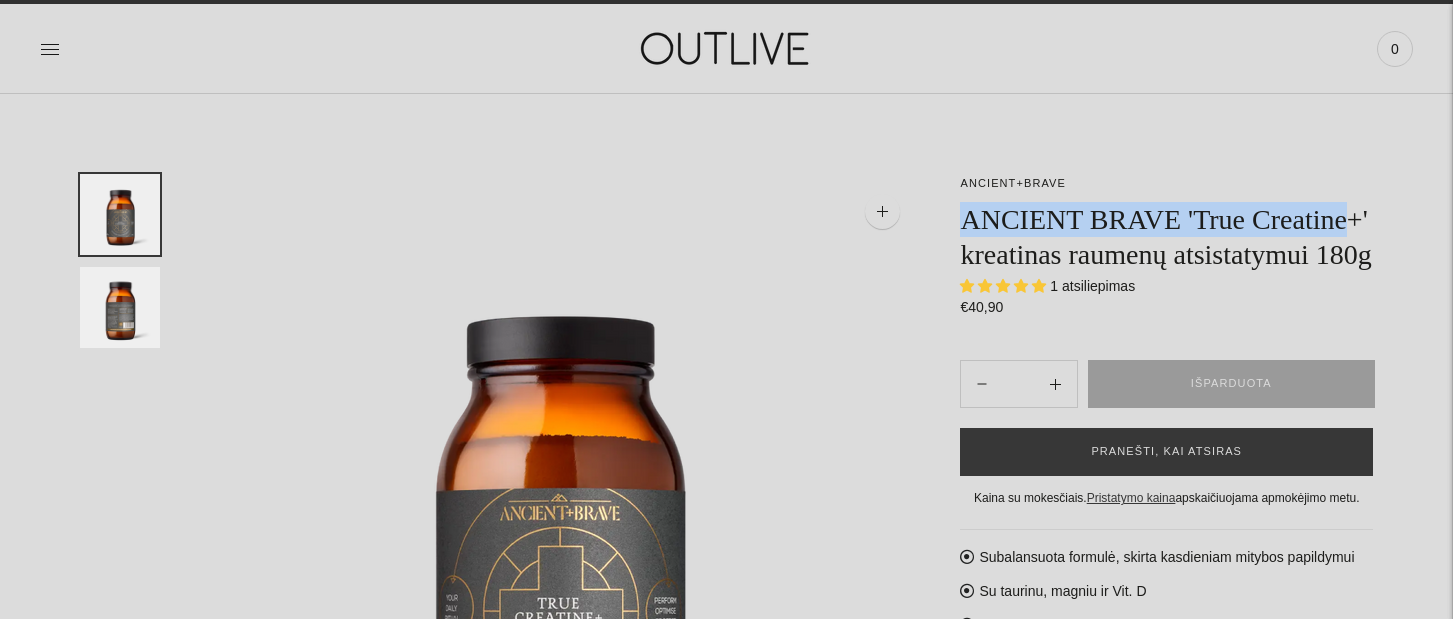 drag, startPoint x: 1075, startPoint y: 257, endPoint x: 966, endPoint y: 223, distance: 114.17968 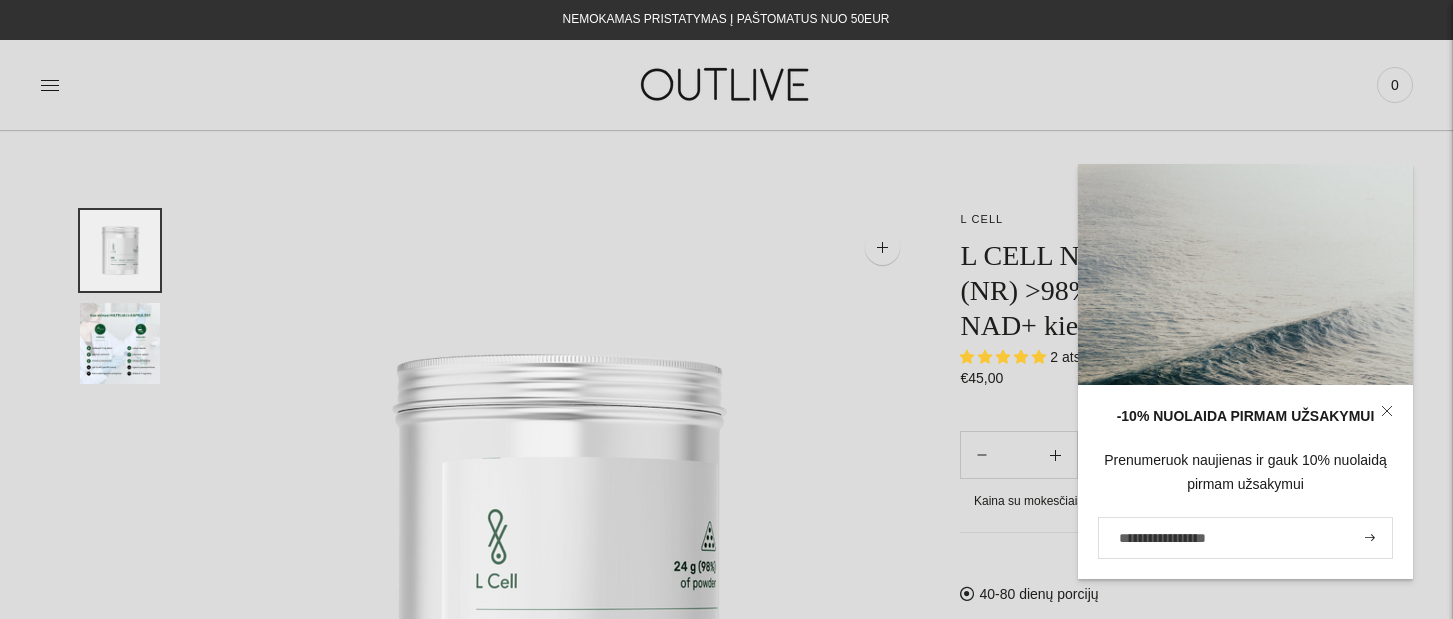scroll, scrollTop: 747, scrollLeft: 0, axis: vertical 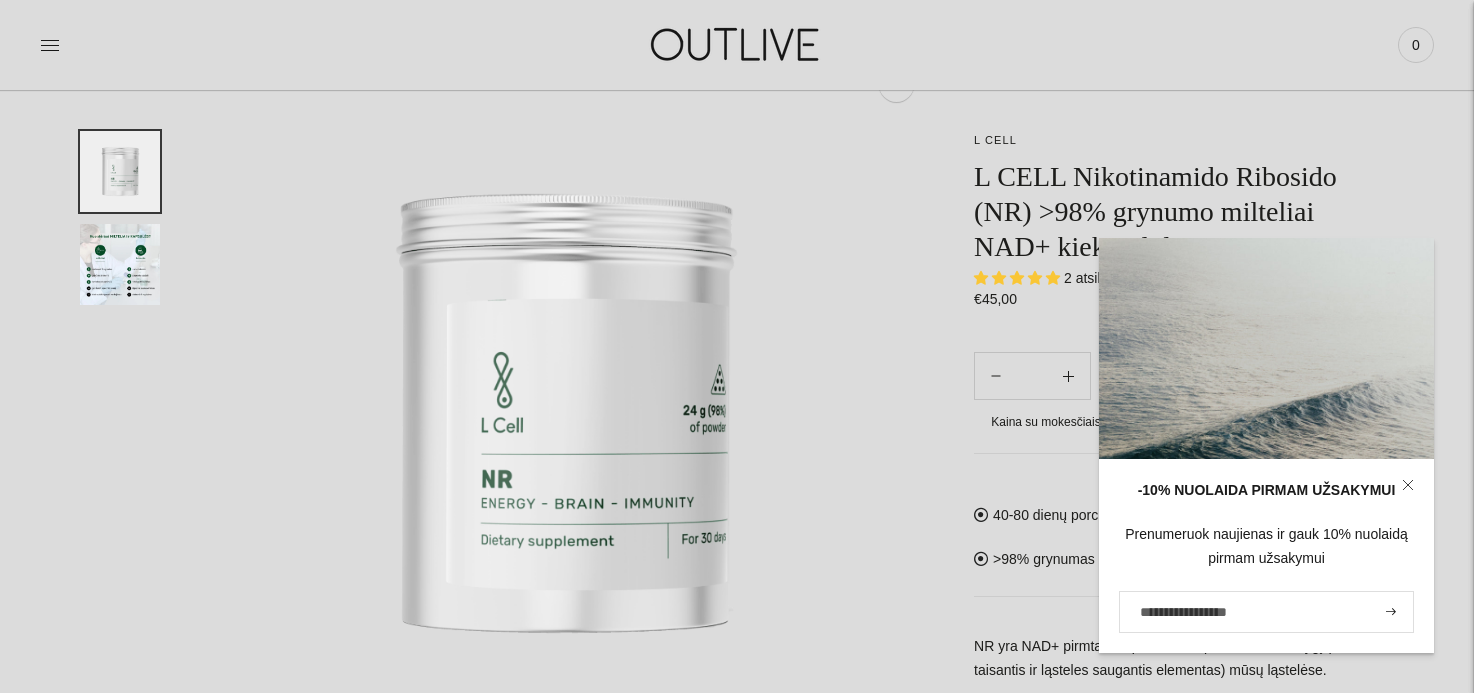 click 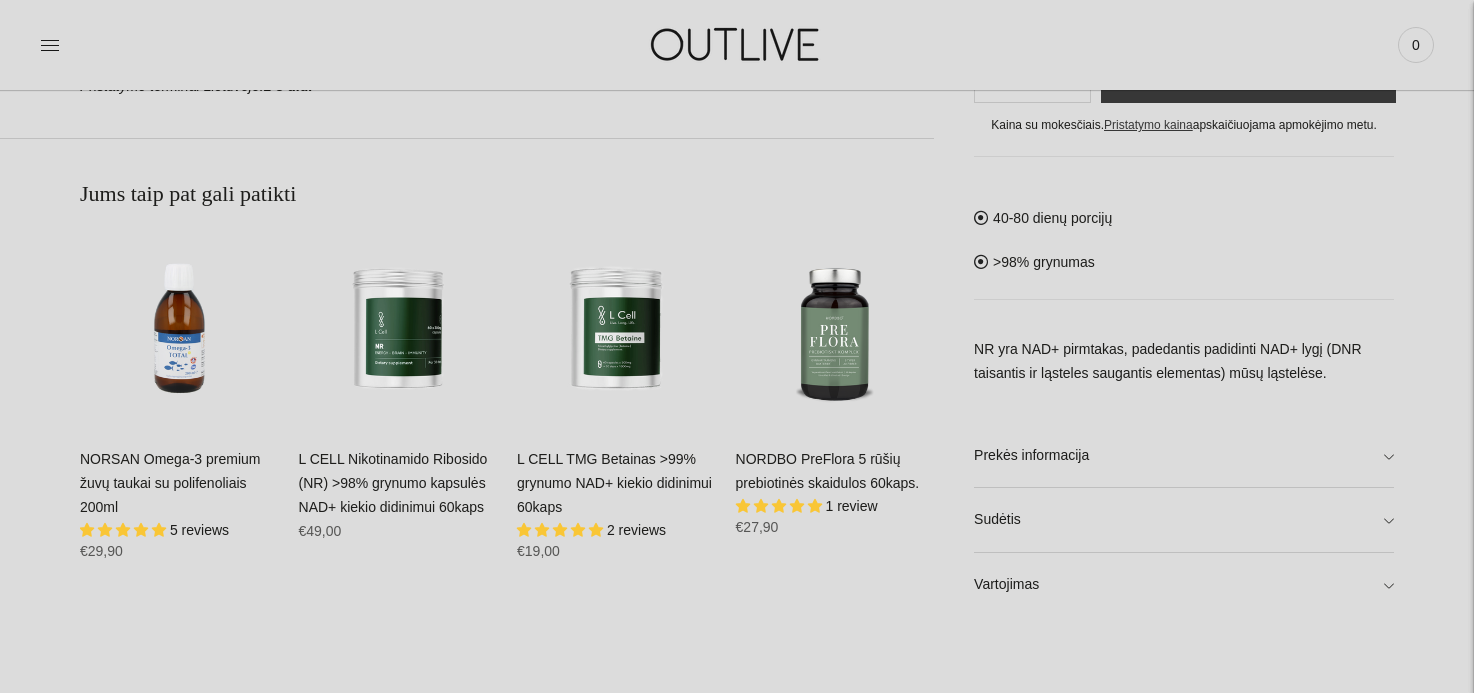 scroll, scrollTop: 1274, scrollLeft: 0, axis: vertical 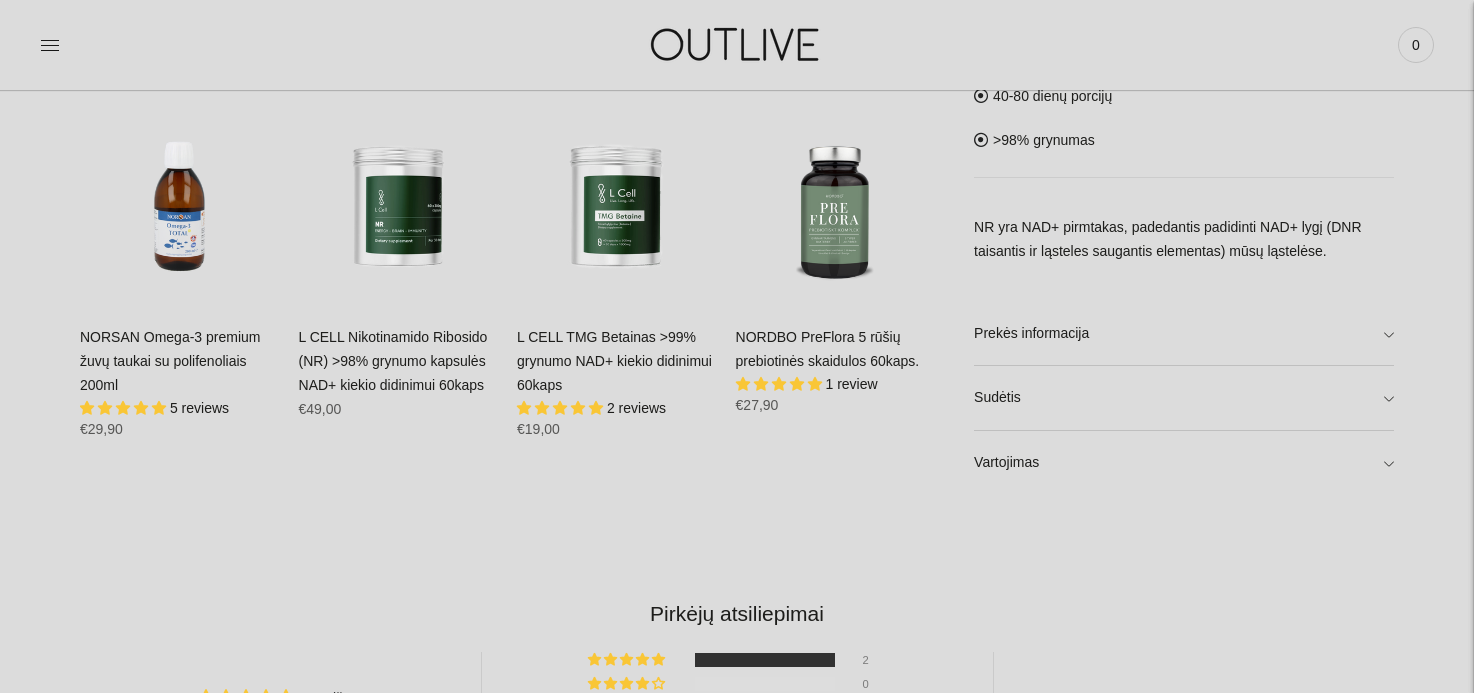 click on "L CELL
L CELL Nikotinamido Ribosido (NR) >98% grynumo milteliai  NAD+ kiekio didinimui 24g
2 atsiliepimai
Regular price
€45,00
Unit price
/ per
L CELL
L CELL Nikotinamido Ribosido (NR) >98% grynumo milteliai  NAD+ kiekio didinimui 24g
2 atsiliepimai
Regular price
€45,00
Unit price
/ per" at bounding box center [737, 56] 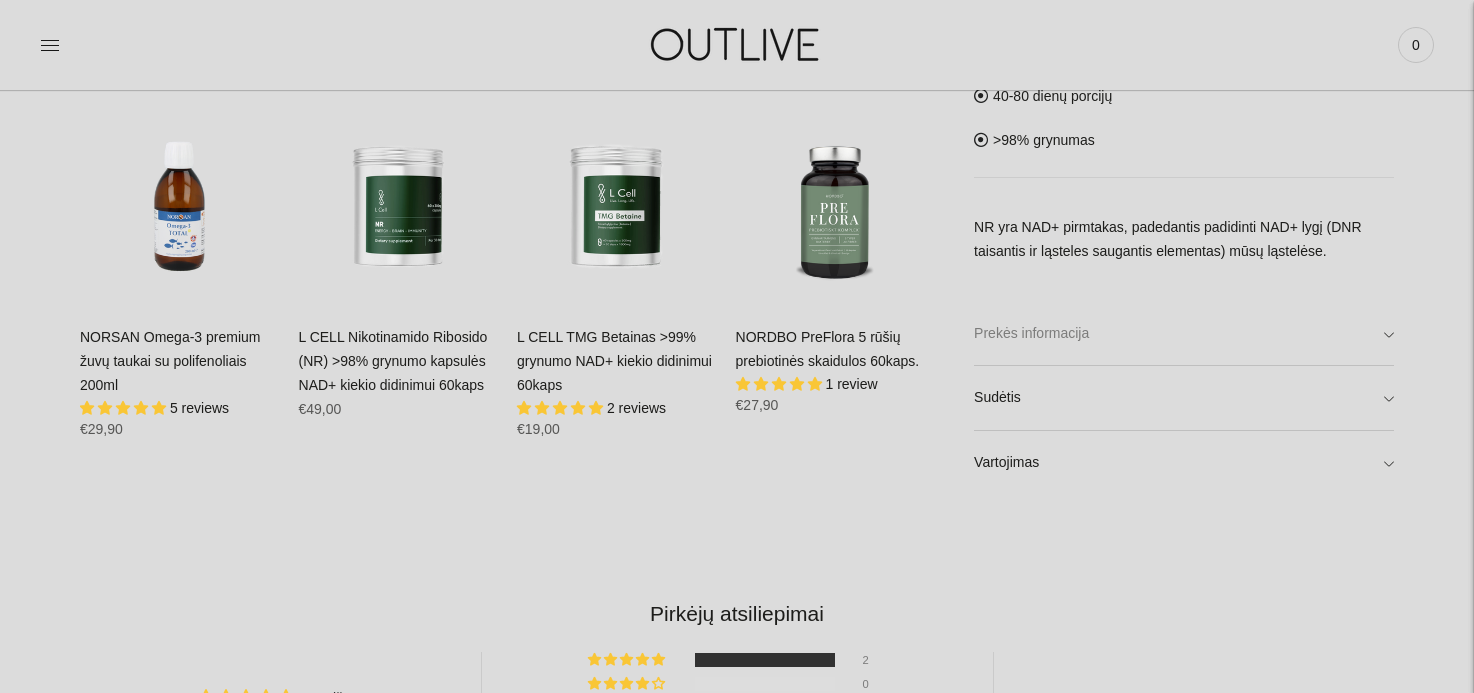 click on "Prekės informacija" at bounding box center [1184, 333] 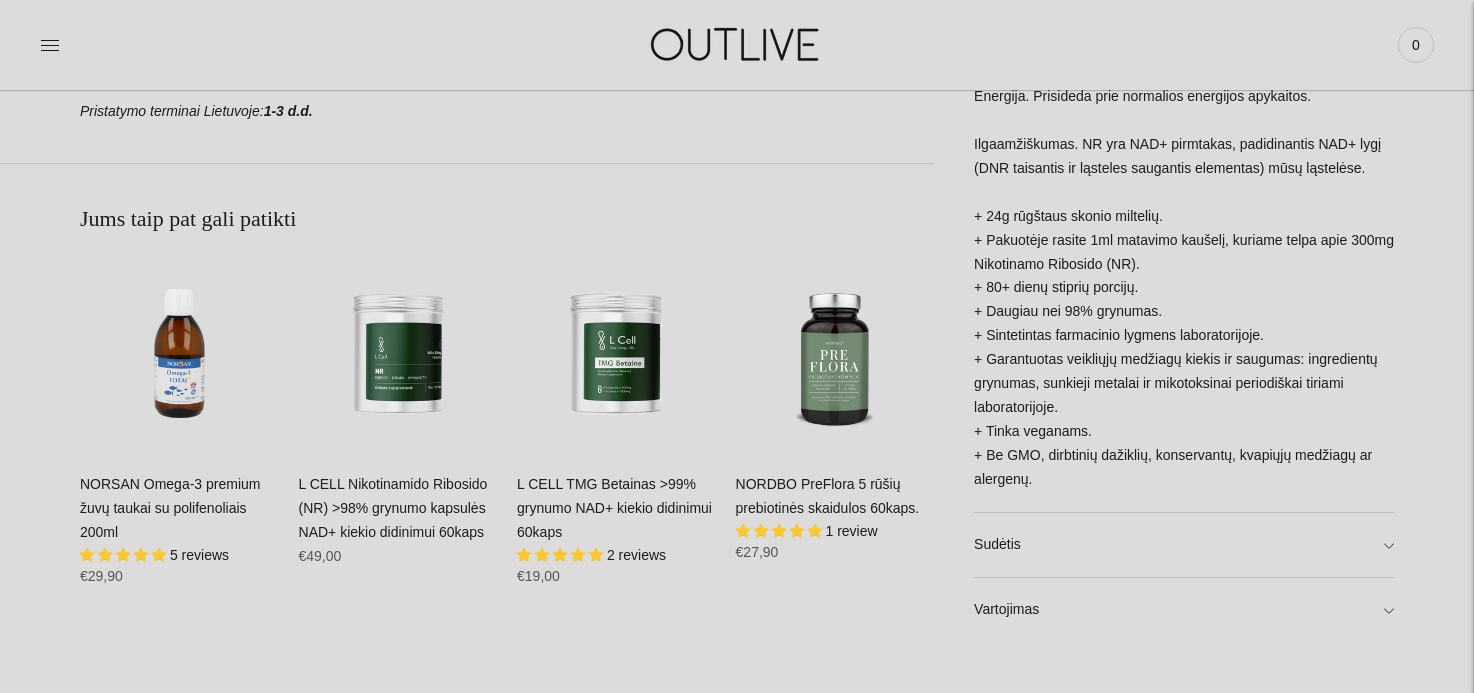 scroll, scrollTop: 1142, scrollLeft: 0, axis: vertical 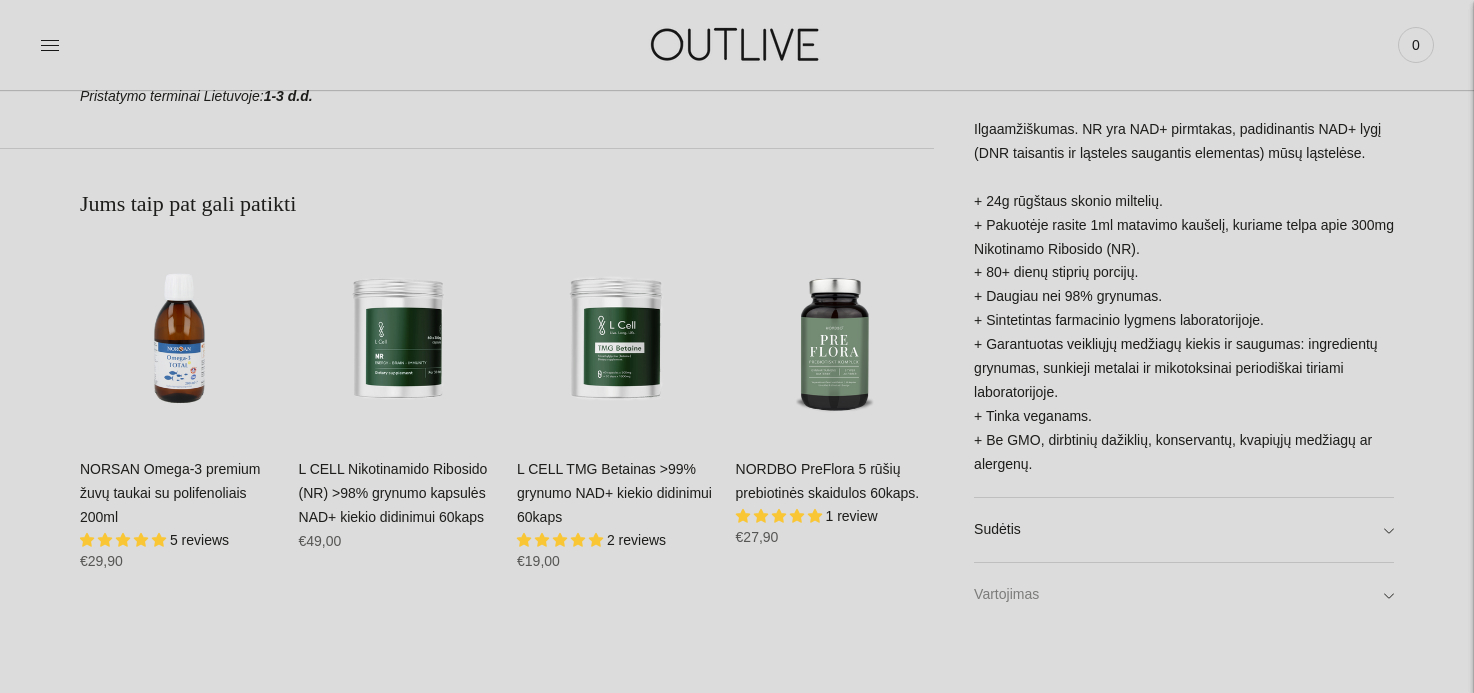 click on "Vartojimas" at bounding box center (1184, 595) 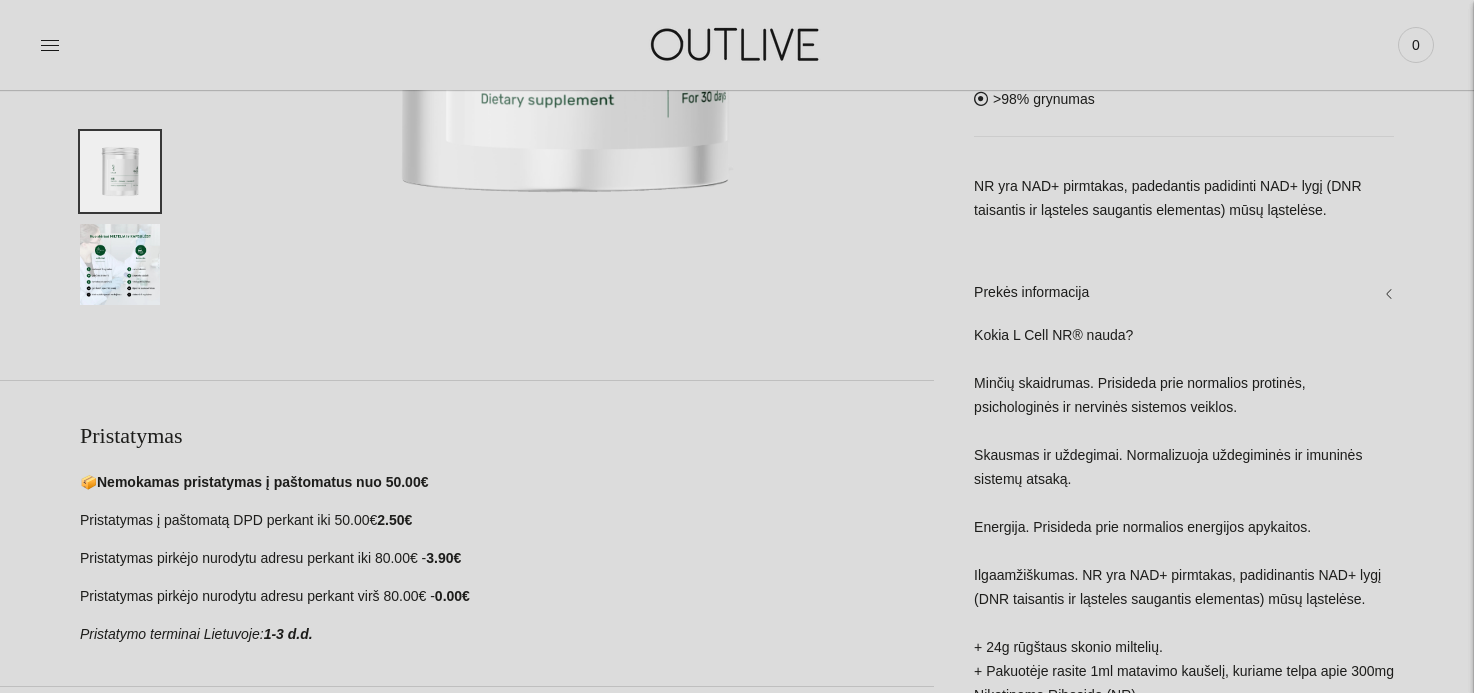 scroll, scrollTop: 0, scrollLeft: 0, axis: both 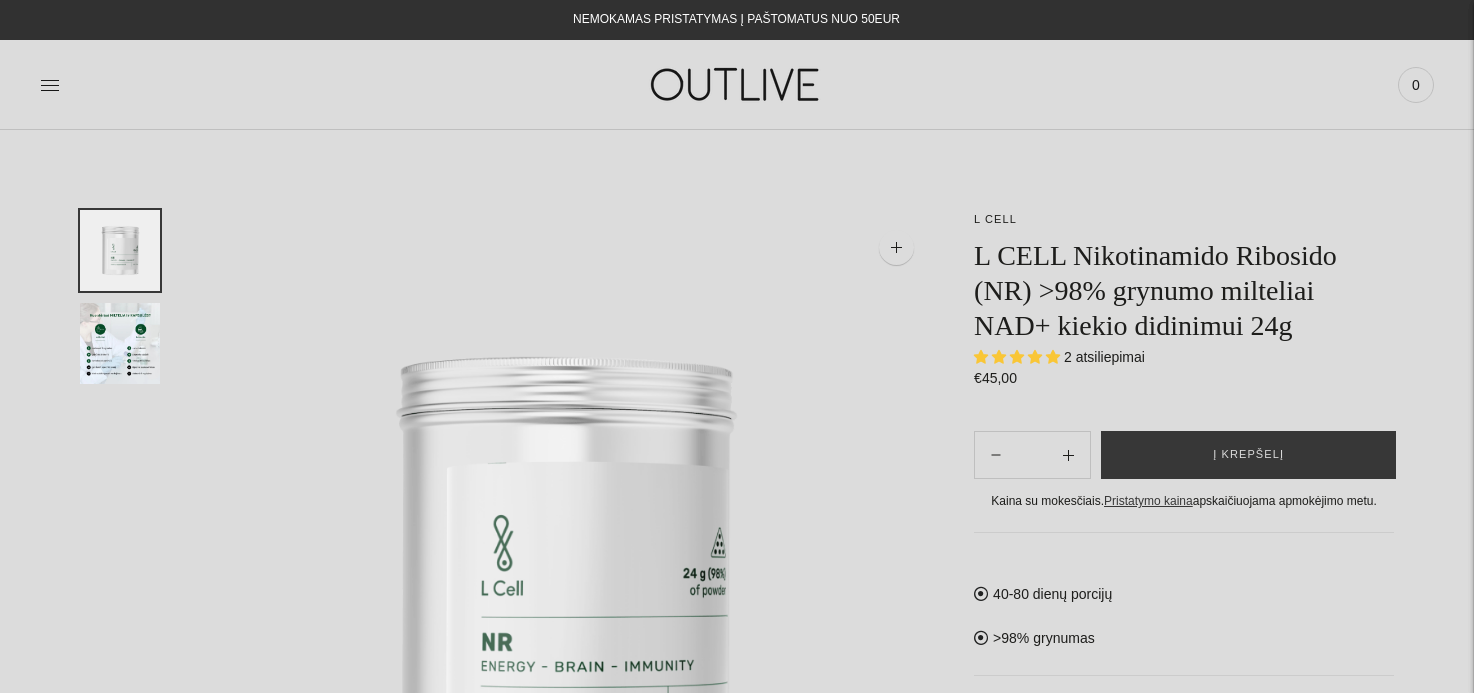 click at bounding box center [272, 84] 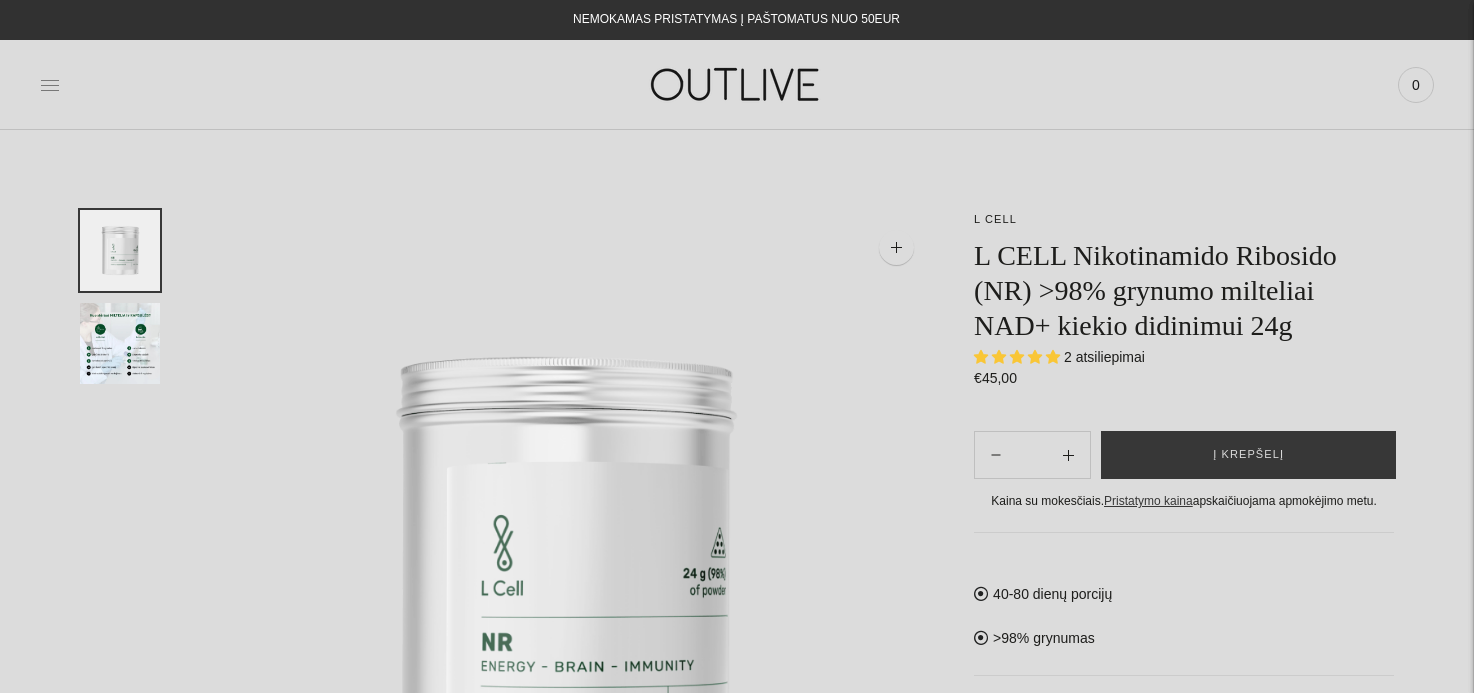 click 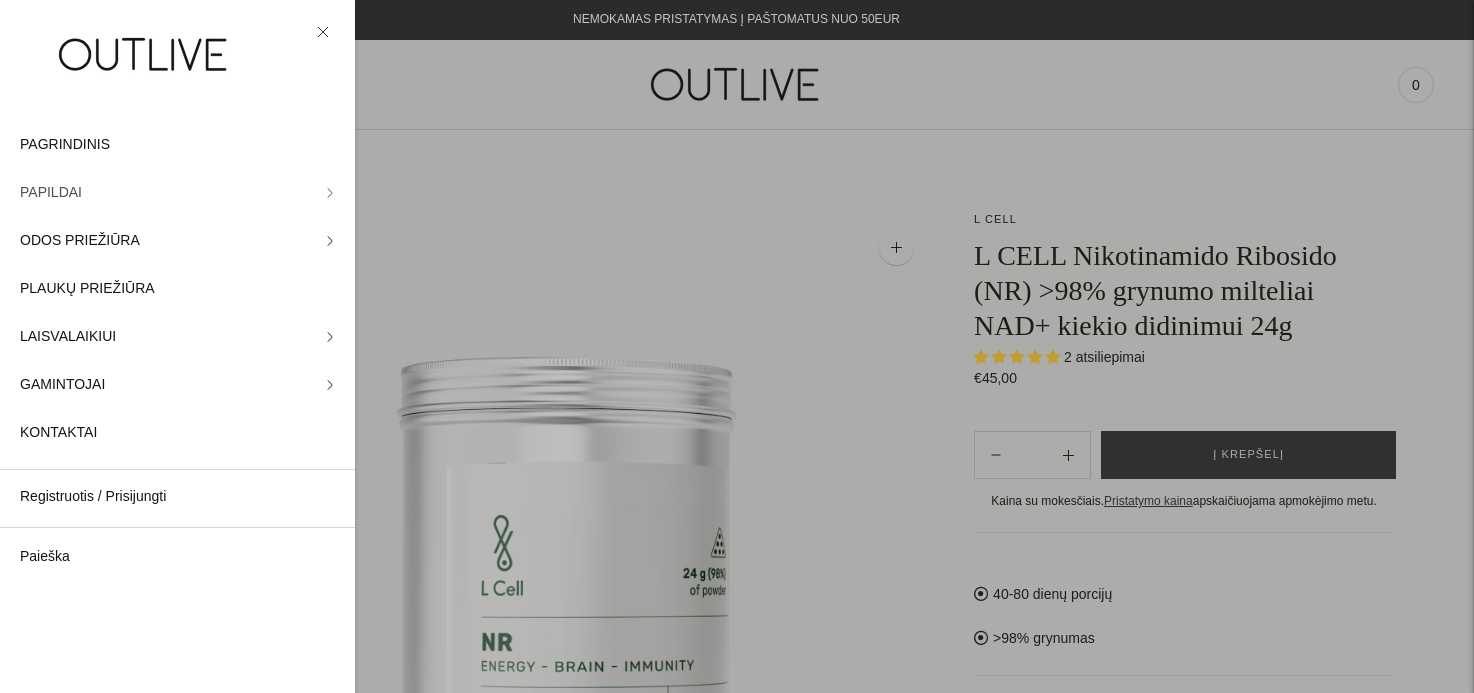 click on "PAPILDAI" at bounding box center (177, 193) 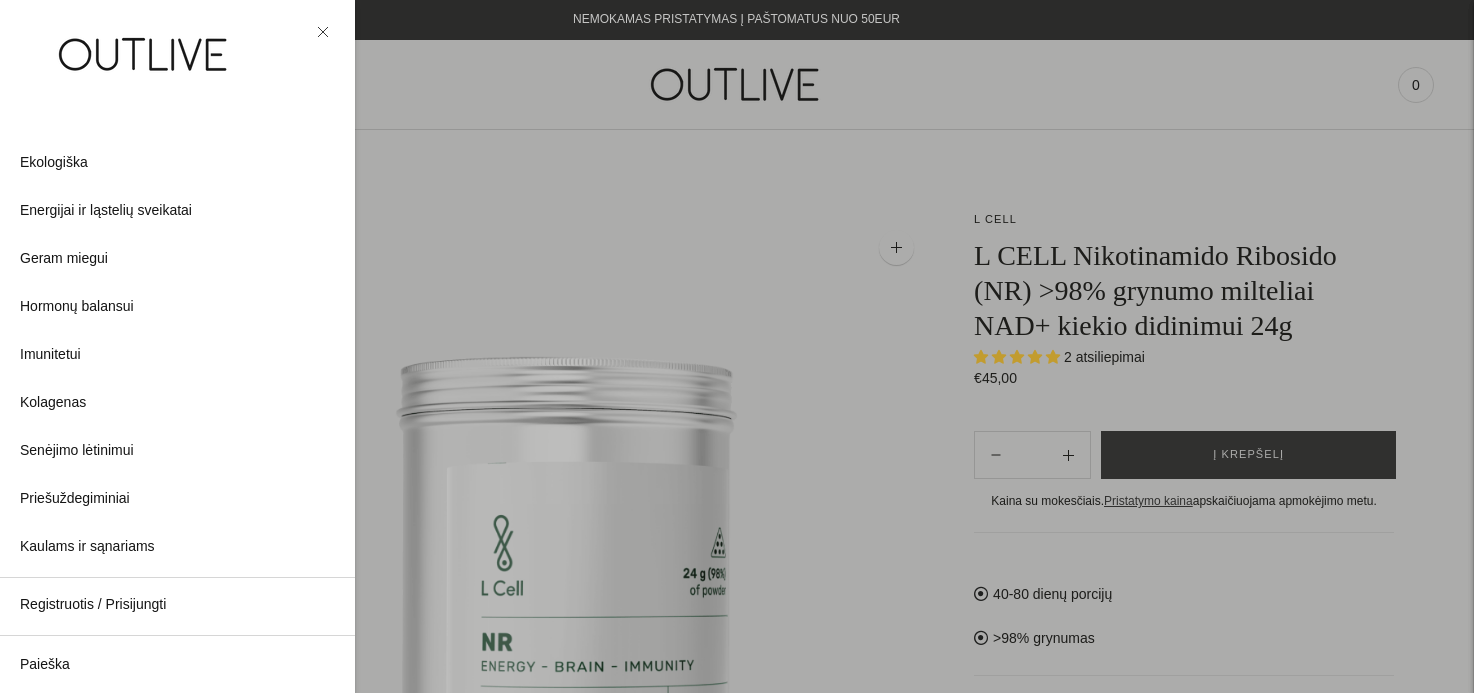 scroll, scrollTop: 319, scrollLeft: 0, axis: vertical 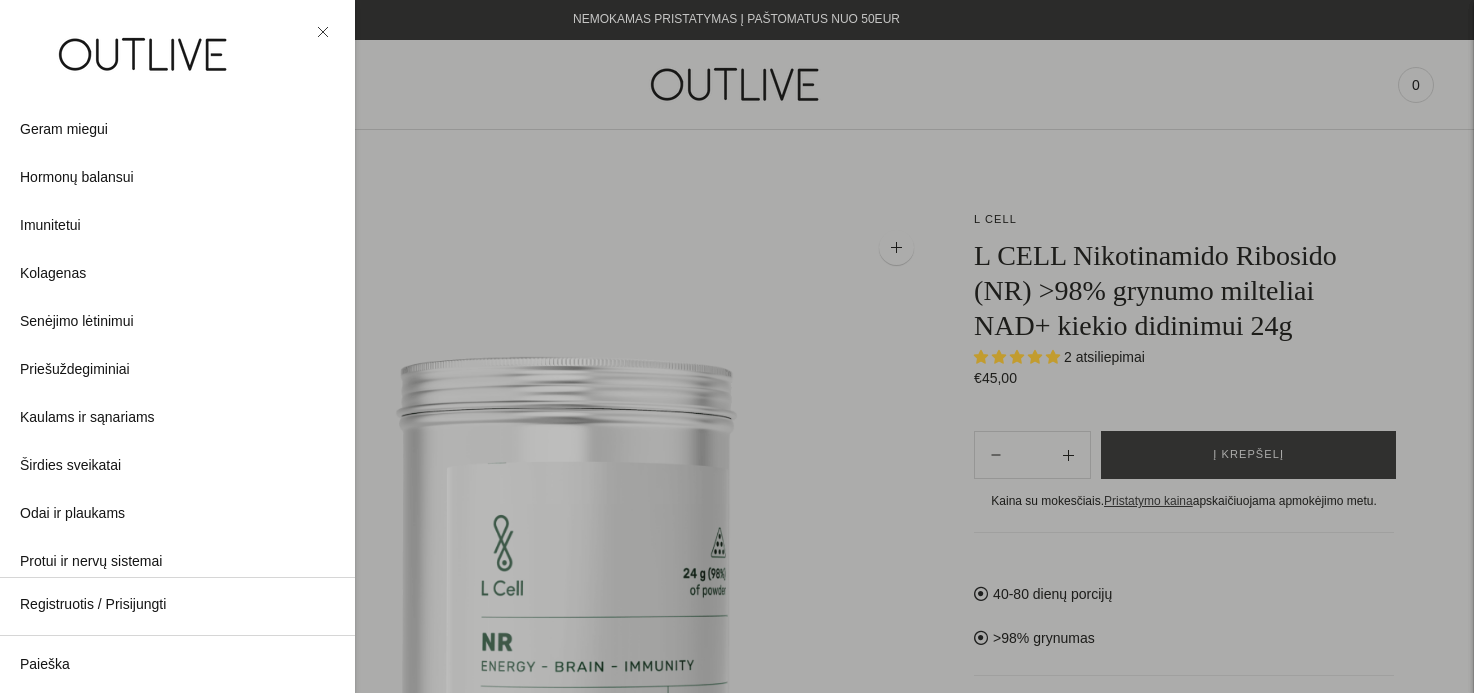 click at bounding box center [737, 346] 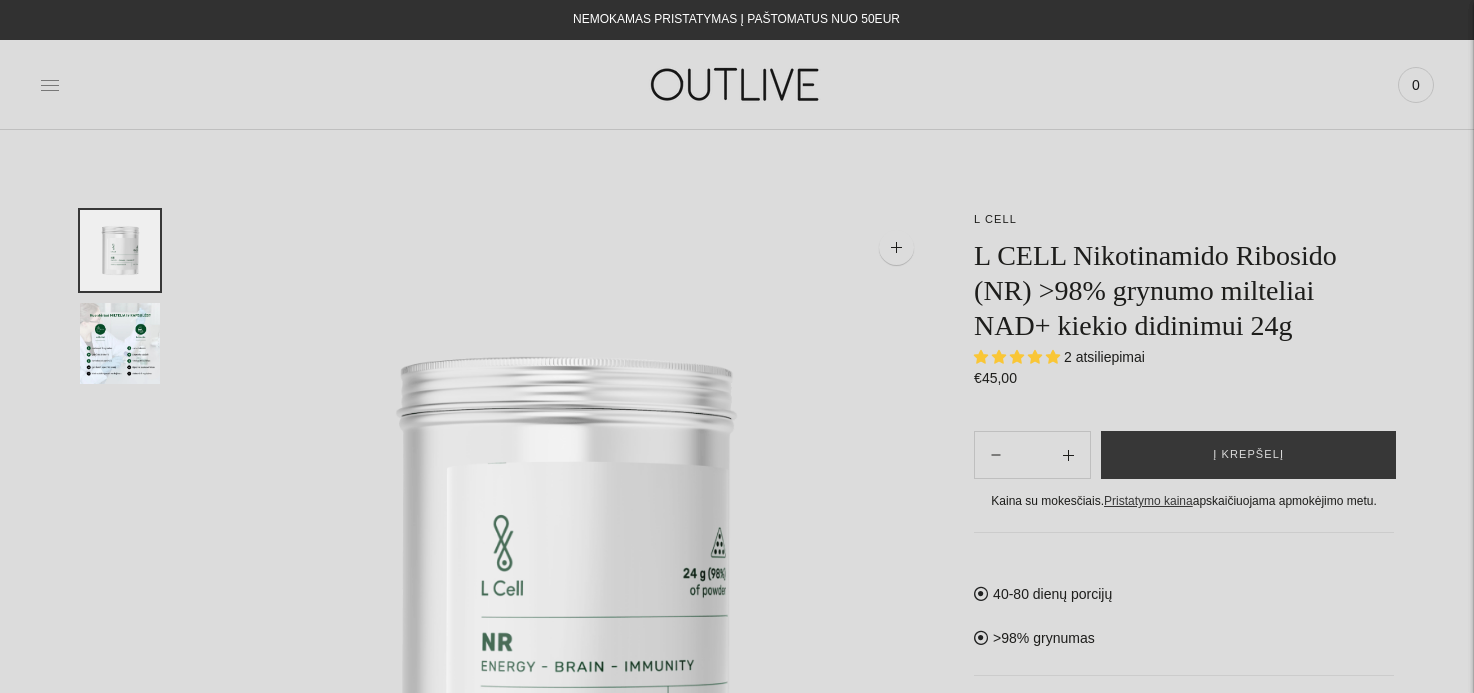 click 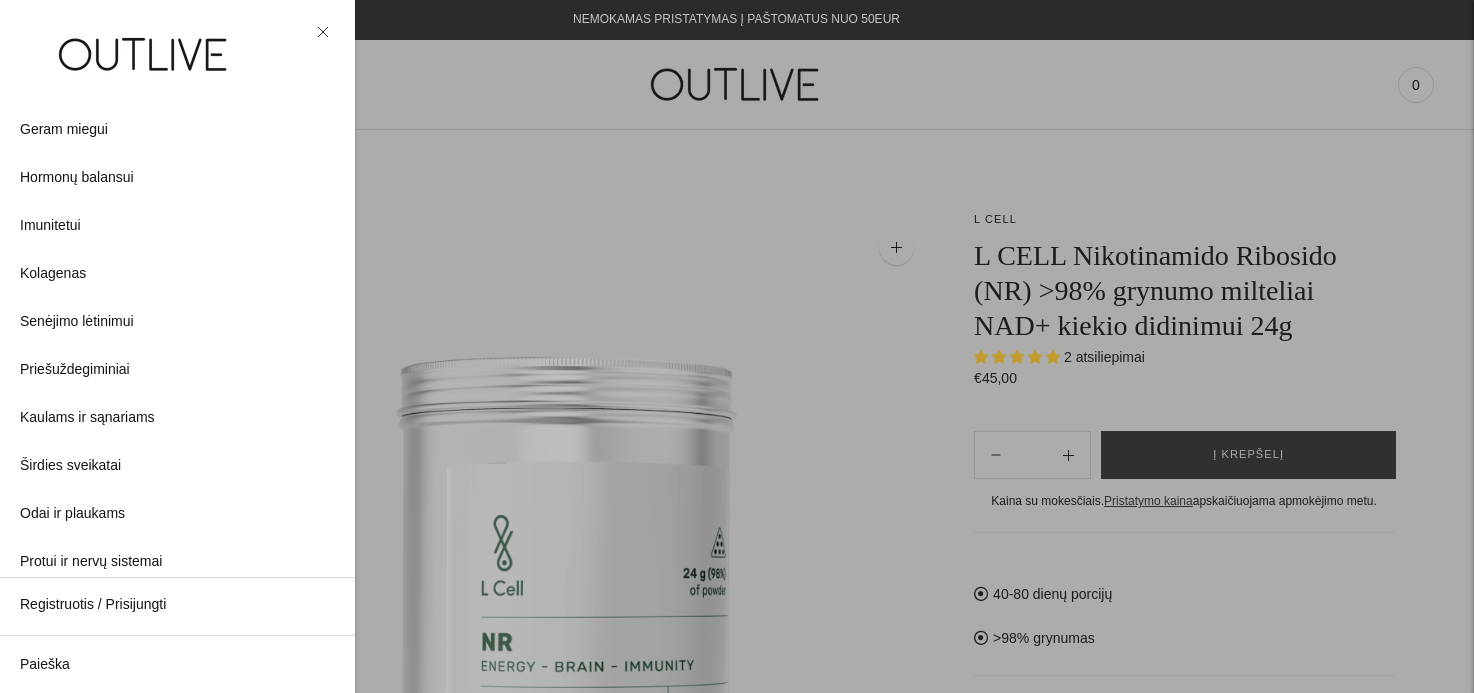 click at bounding box center (737, 346) 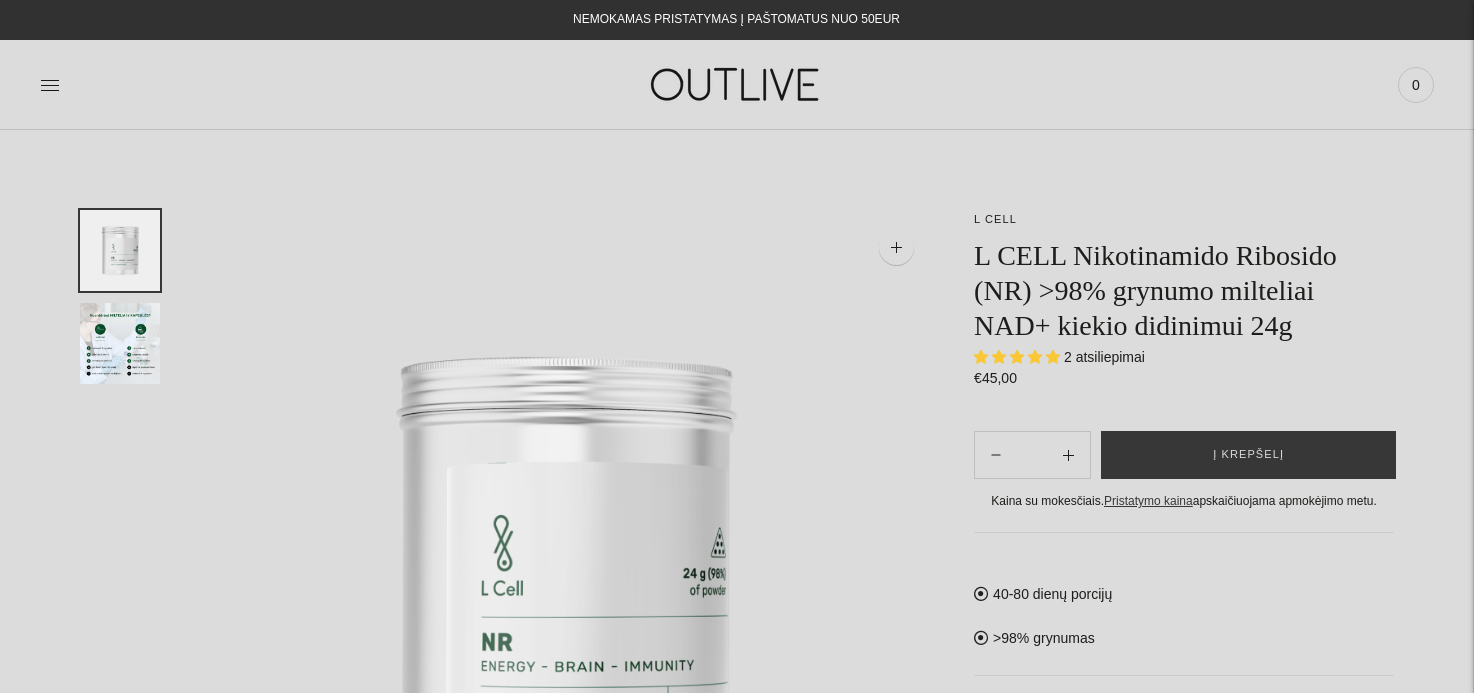 click at bounding box center (737, 84) 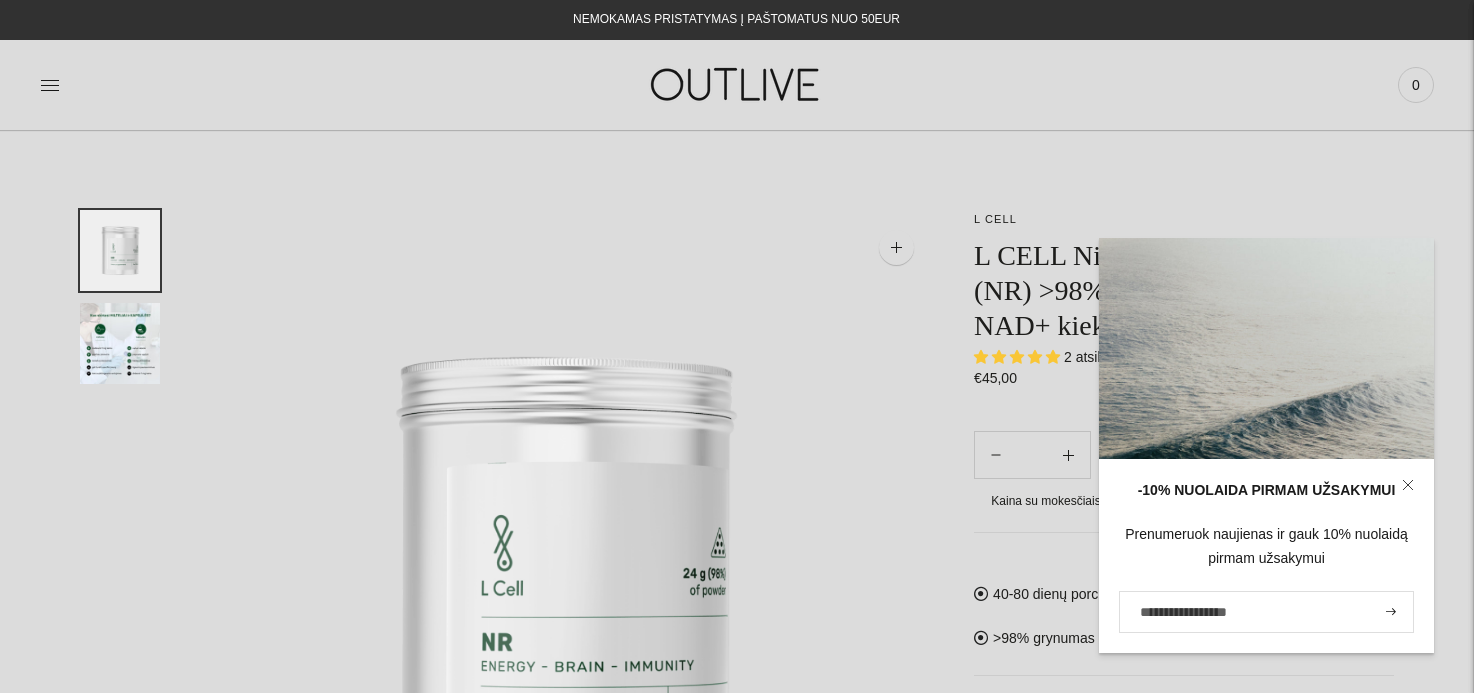 scroll, scrollTop: 295, scrollLeft: 0, axis: vertical 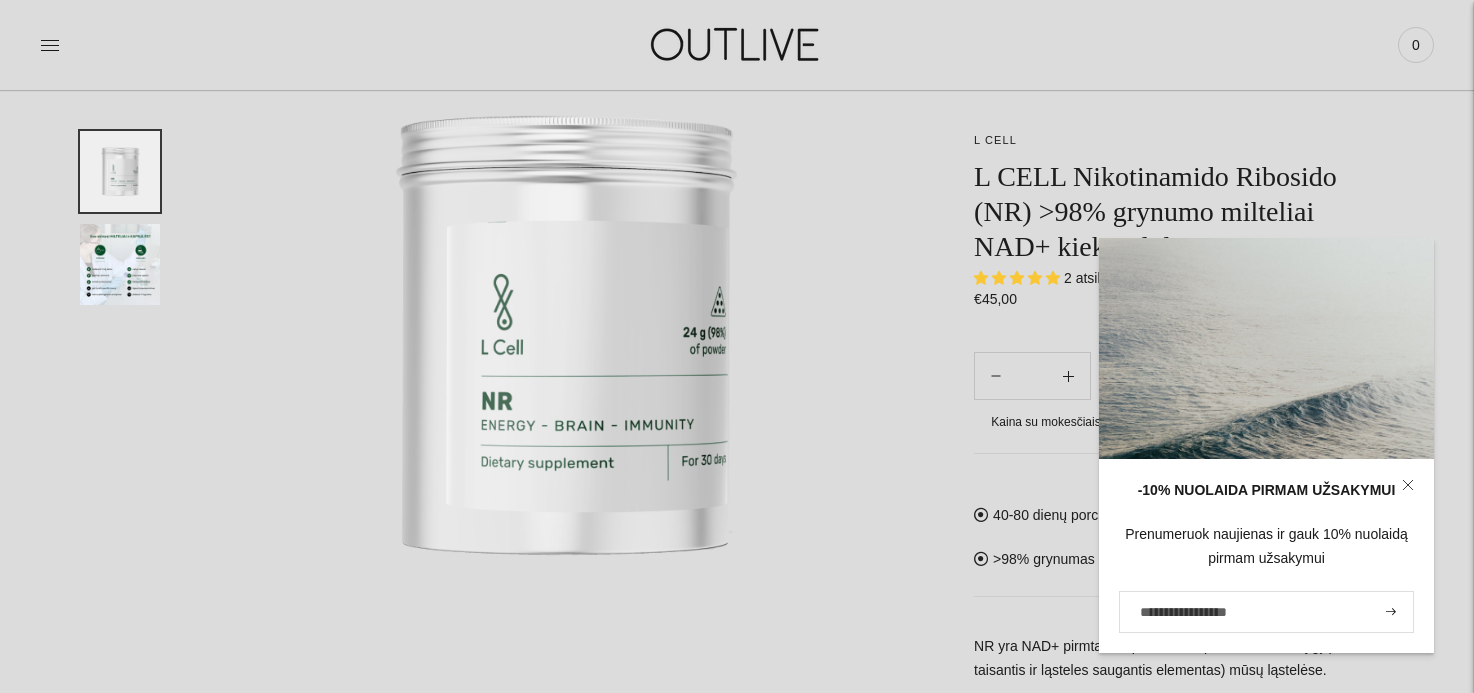 click at bounding box center (567, 336) 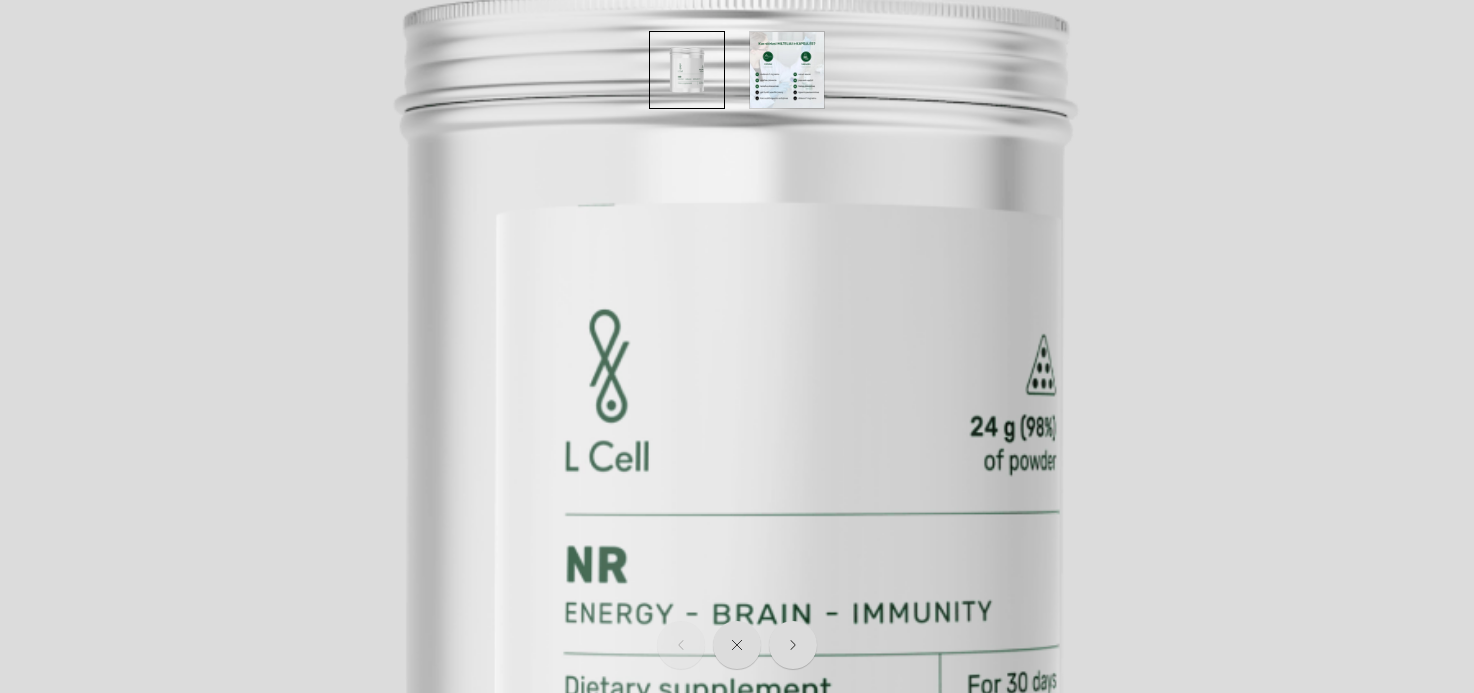 scroll, scrollTop: 383, scrollLeft: 0, axis: vertical 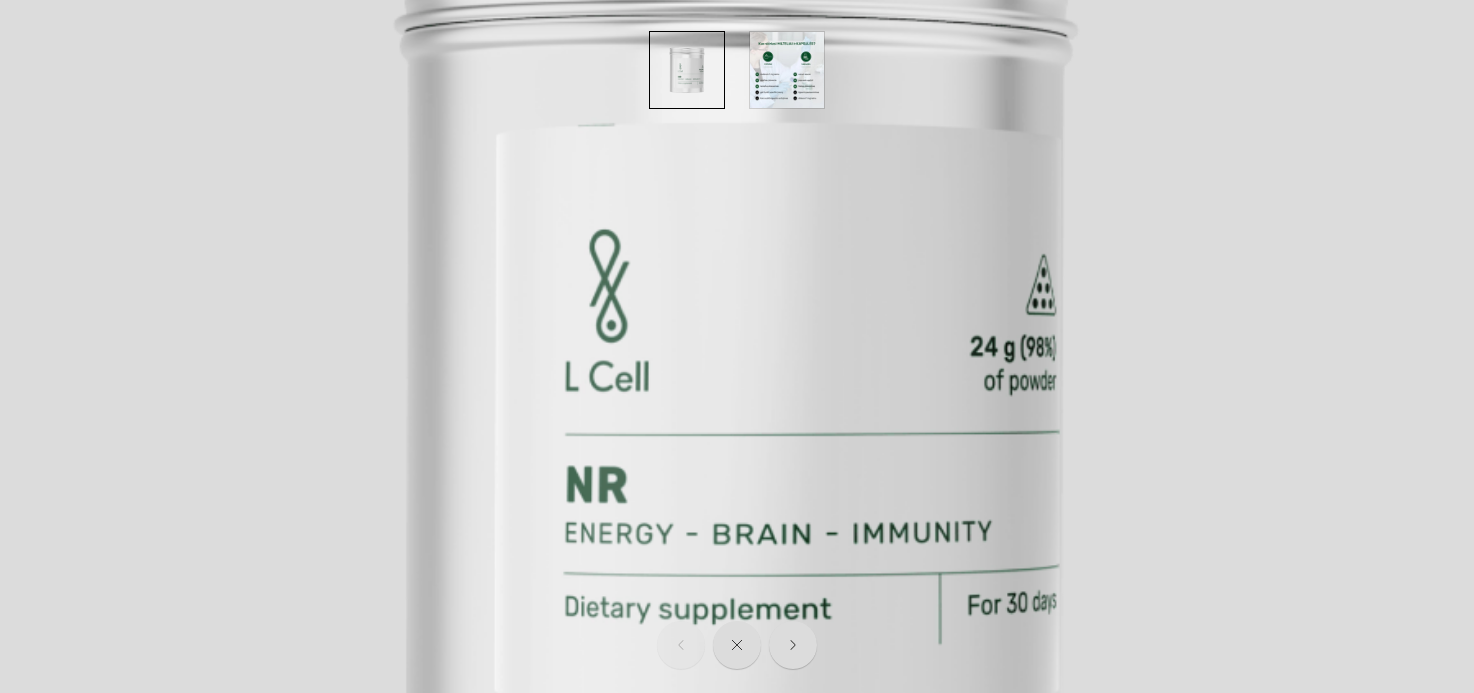 click at bounding box center (737, 354) 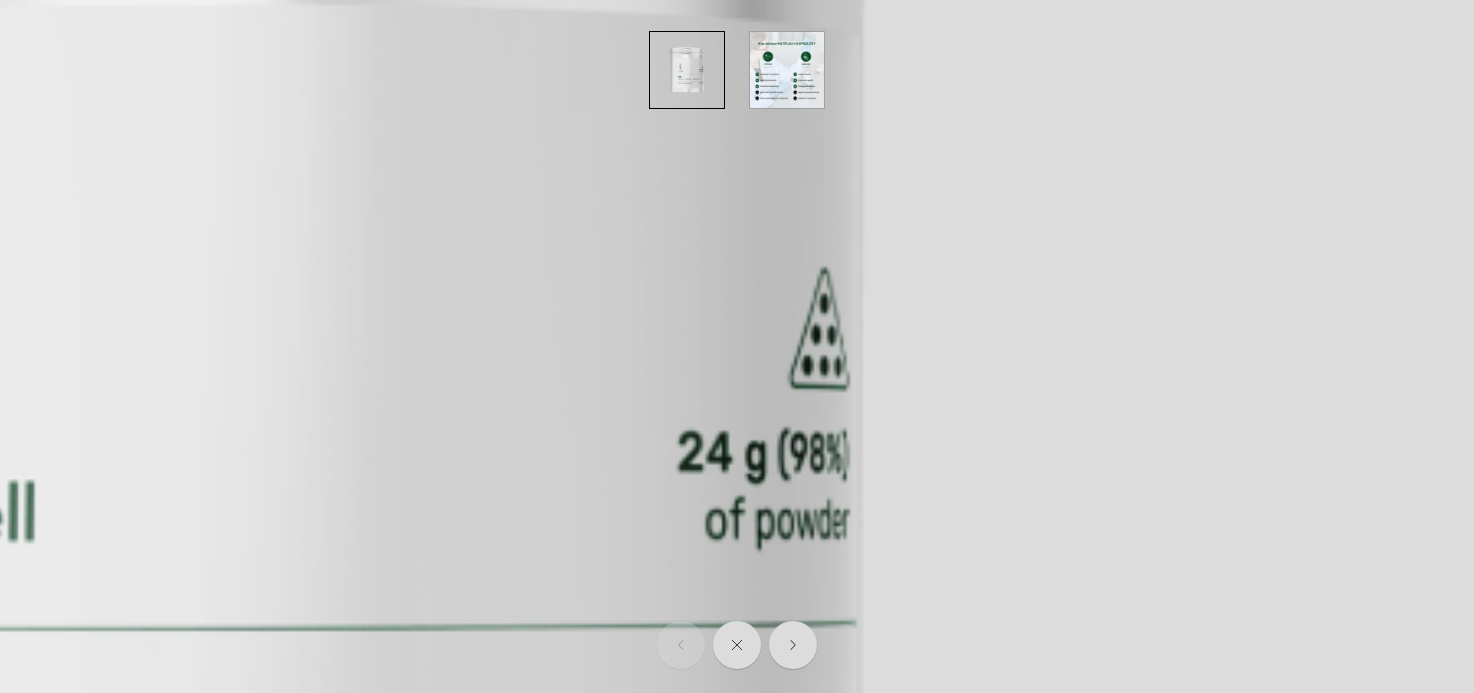 click at bounding box center [211, 467] 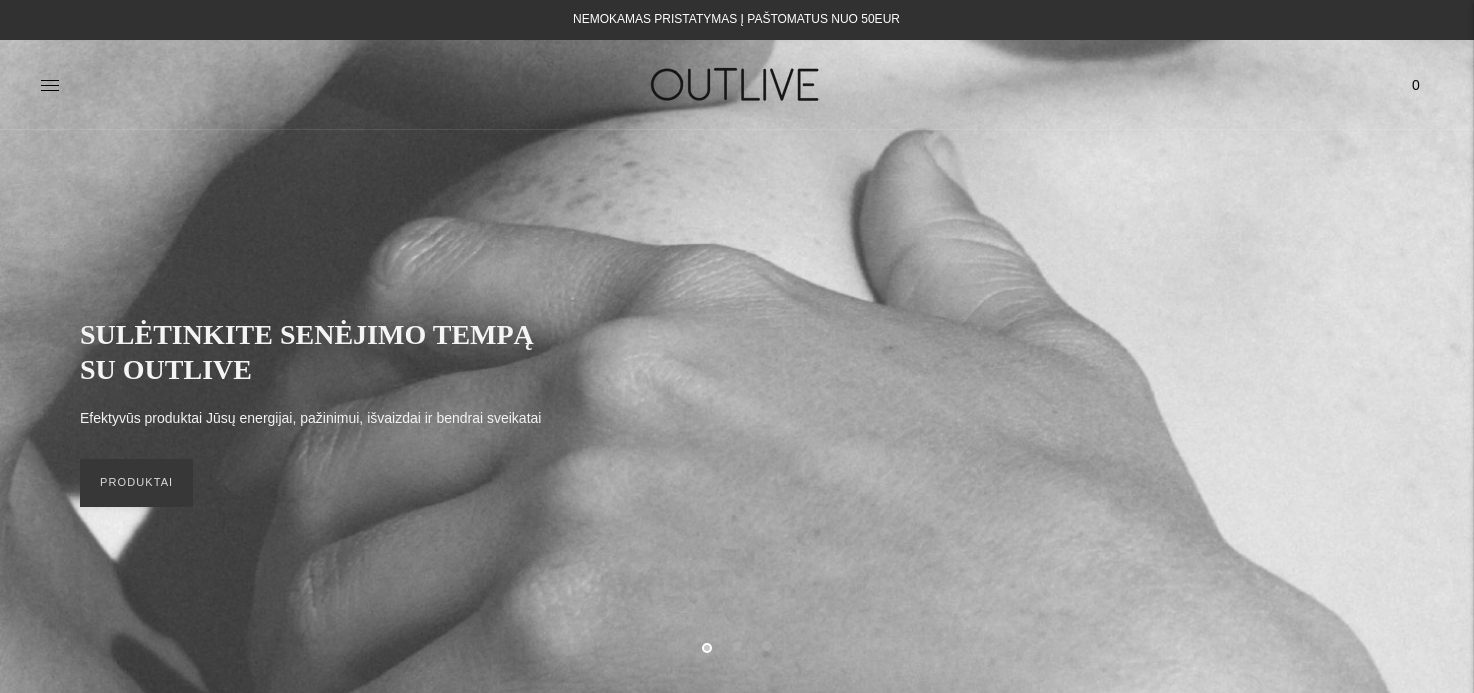 scroll, scrollTop: 0, scrollLeft: 0, axis: both 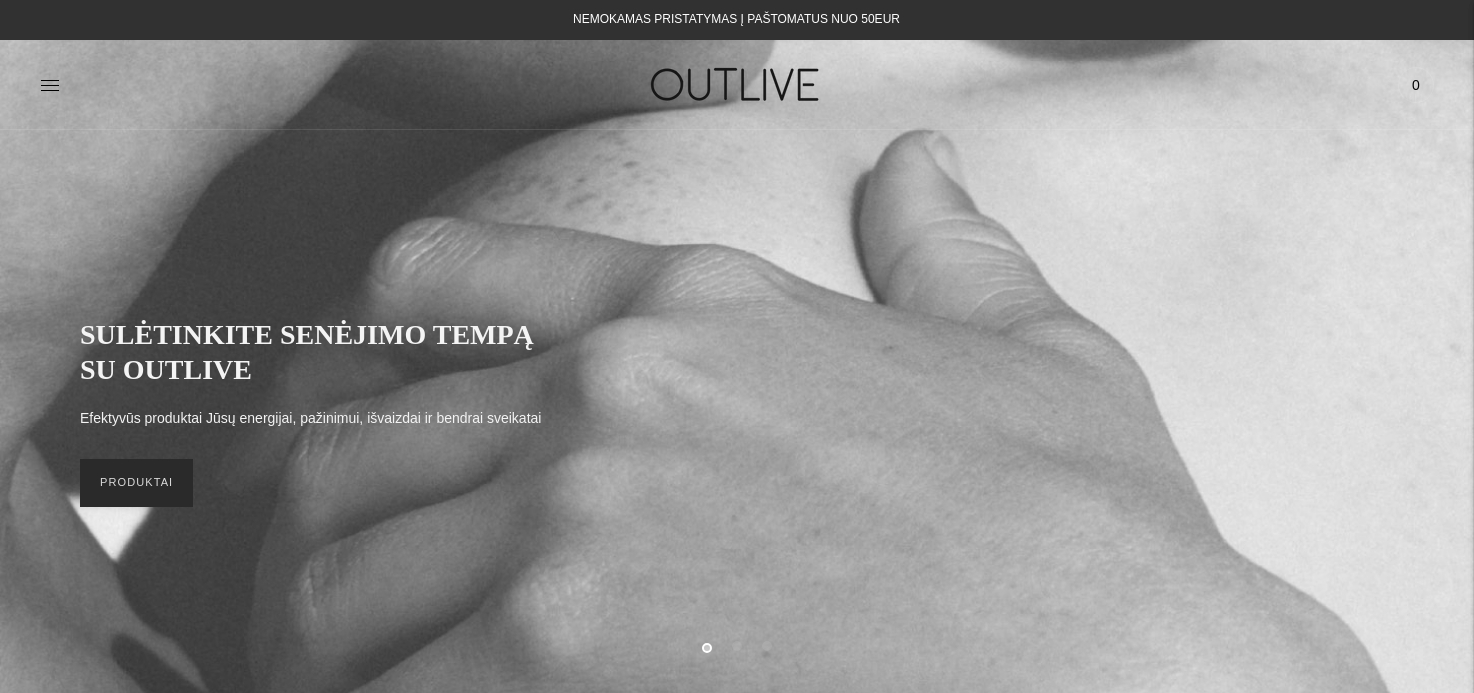 click on "PRODUKTAI" at bounding box center [136, 483] 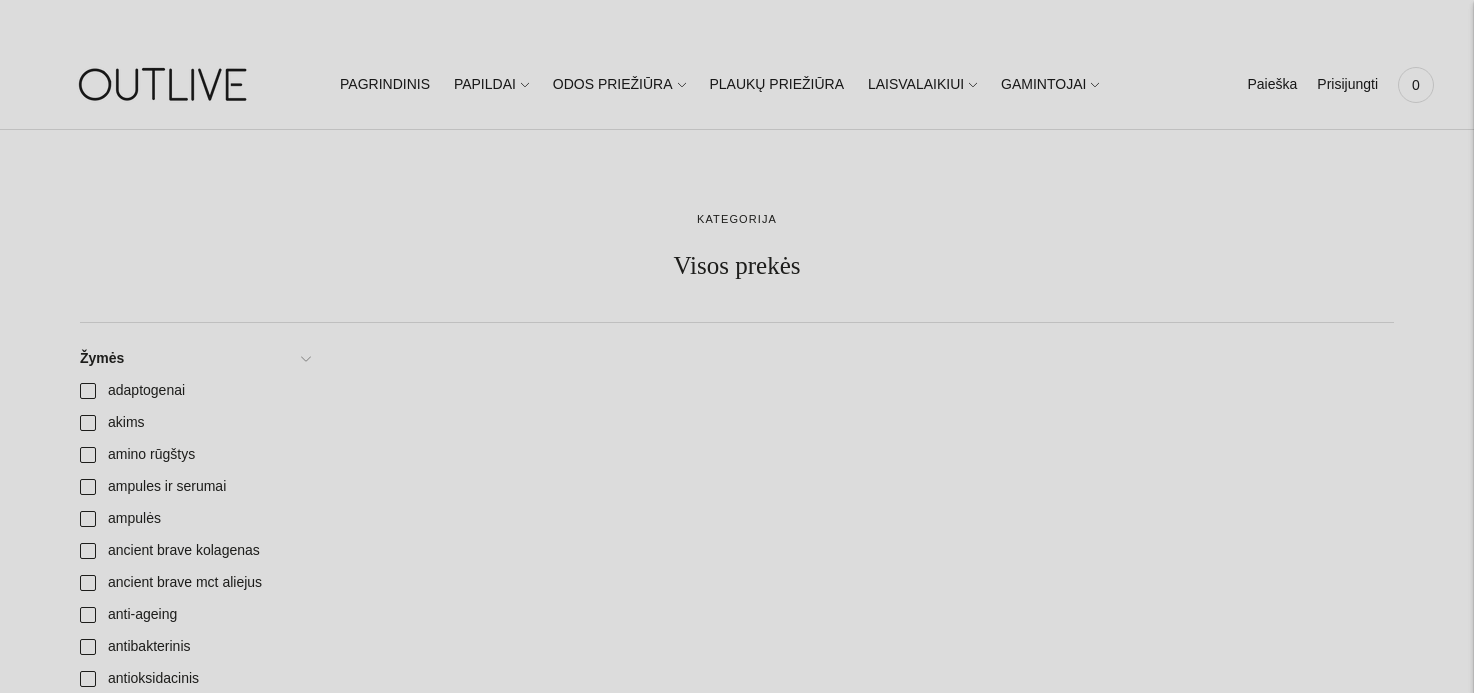 scroll, scrollTop: 0, scrollLeft: 0, axis: both 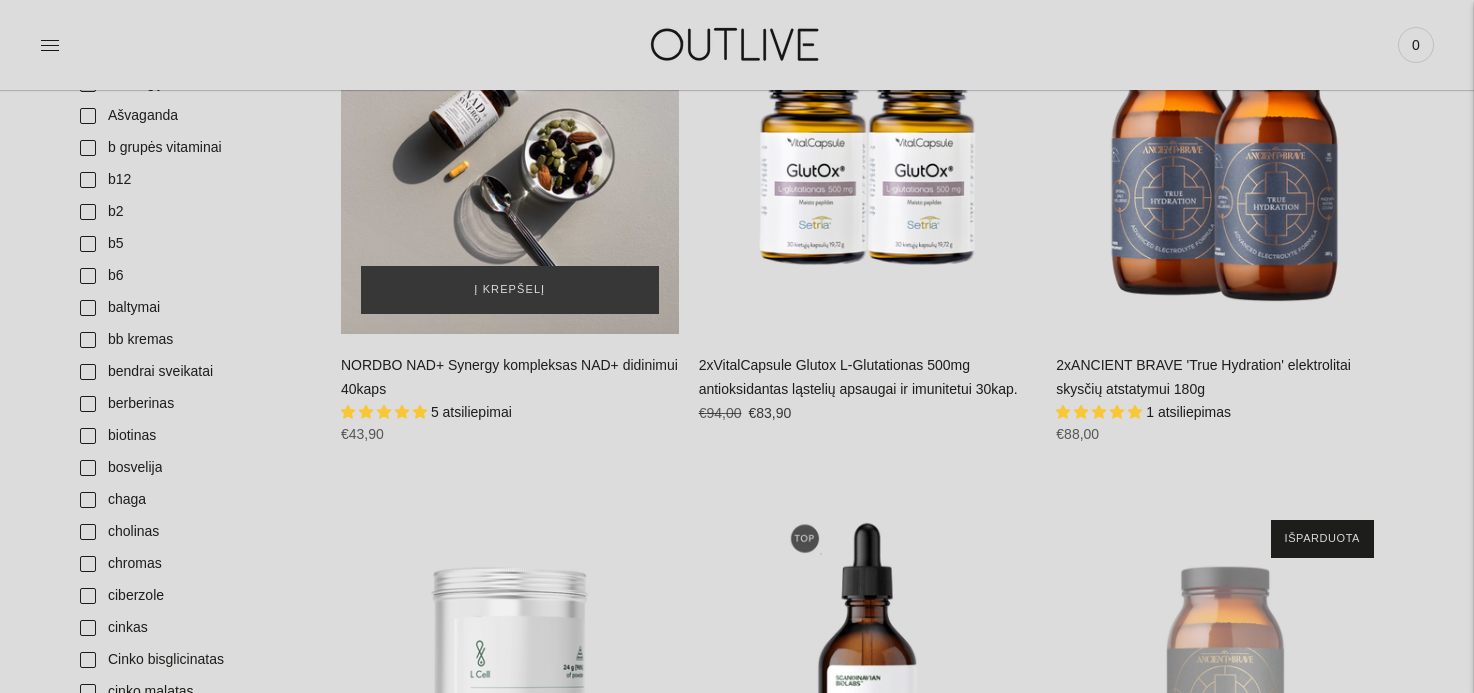 click at bounding box center (510, 165) 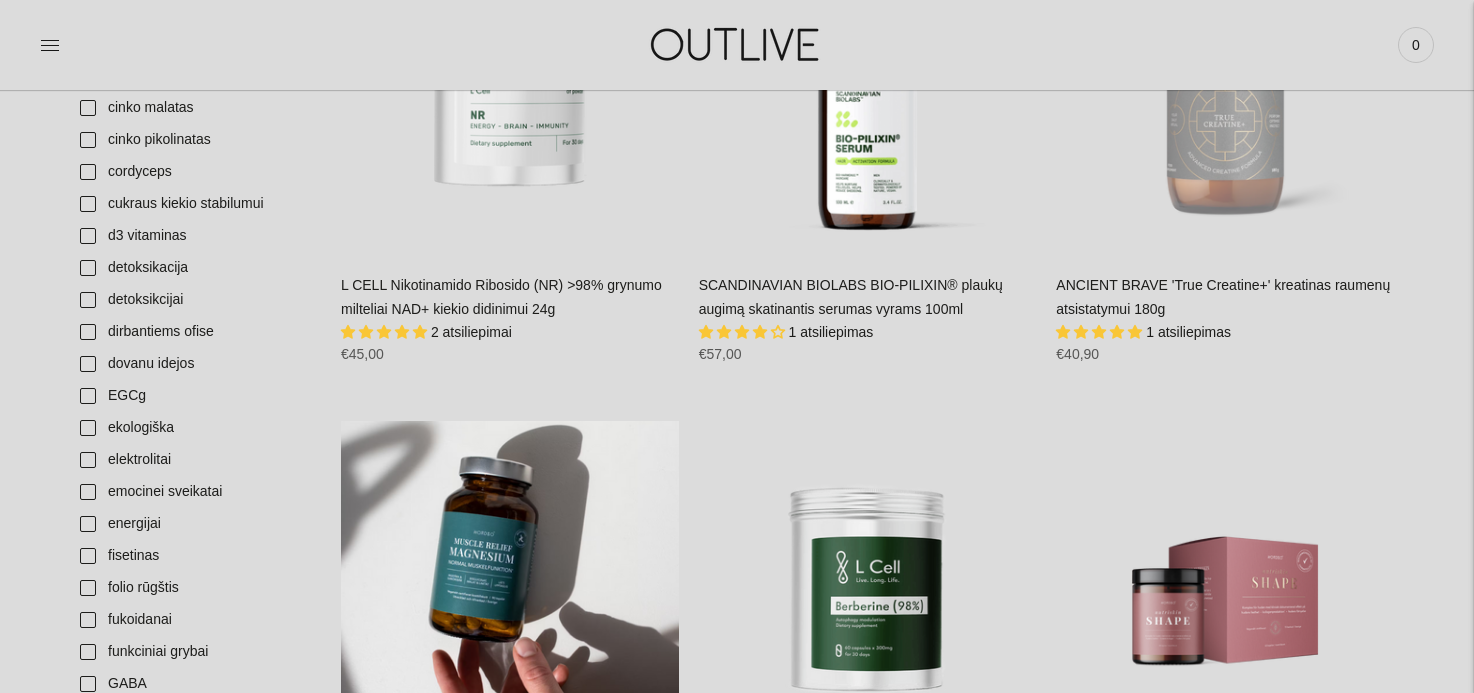scroll, scrollTop: 1382, scrollLeft: 0, axis: vertical 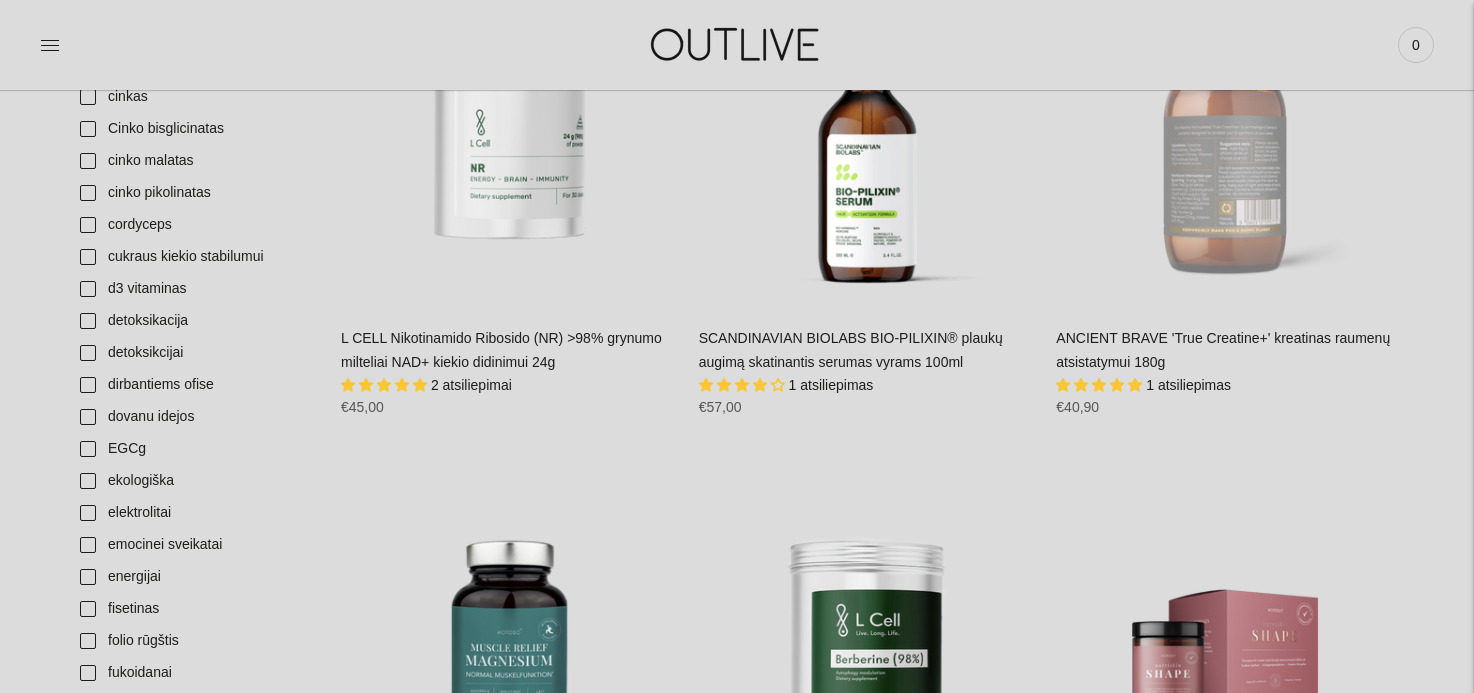 click at bounding box center [1225, 138] 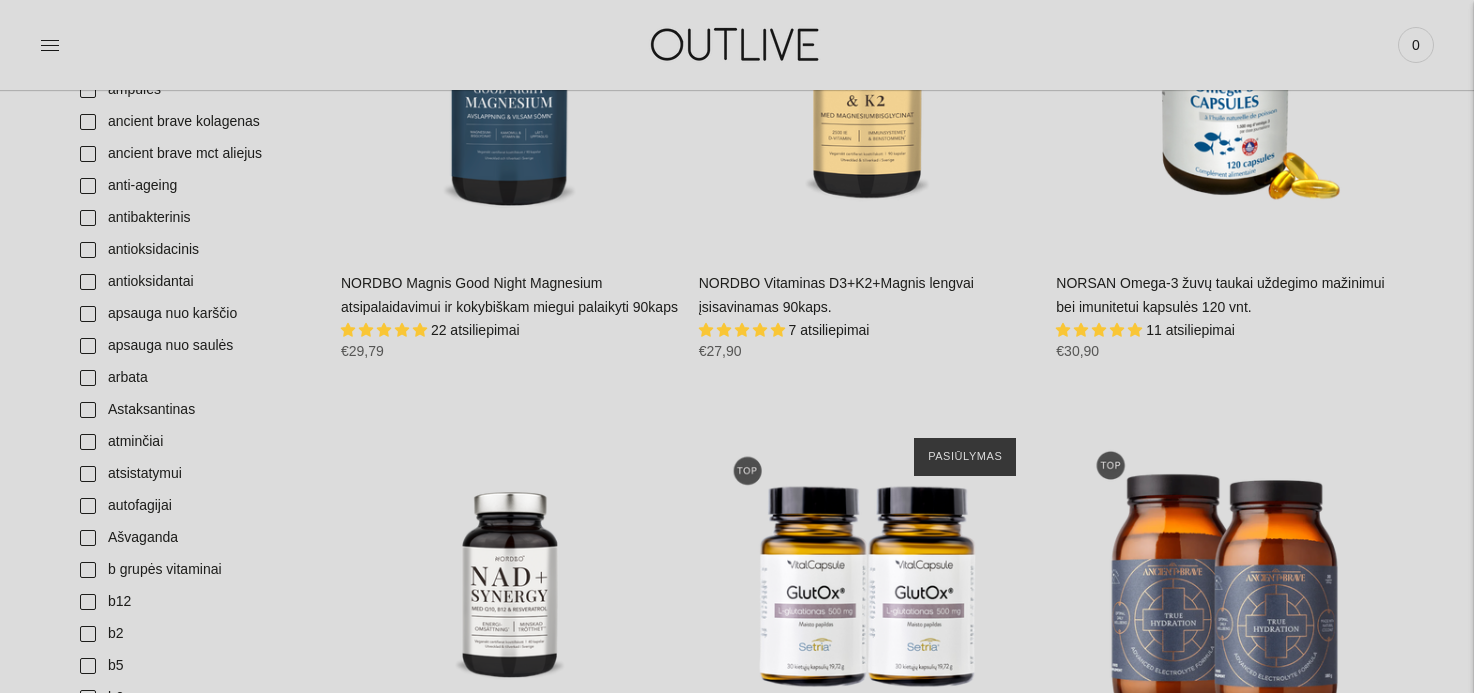 scroll, scrollTop: 422, scrollLeft: 0, axis: vertical 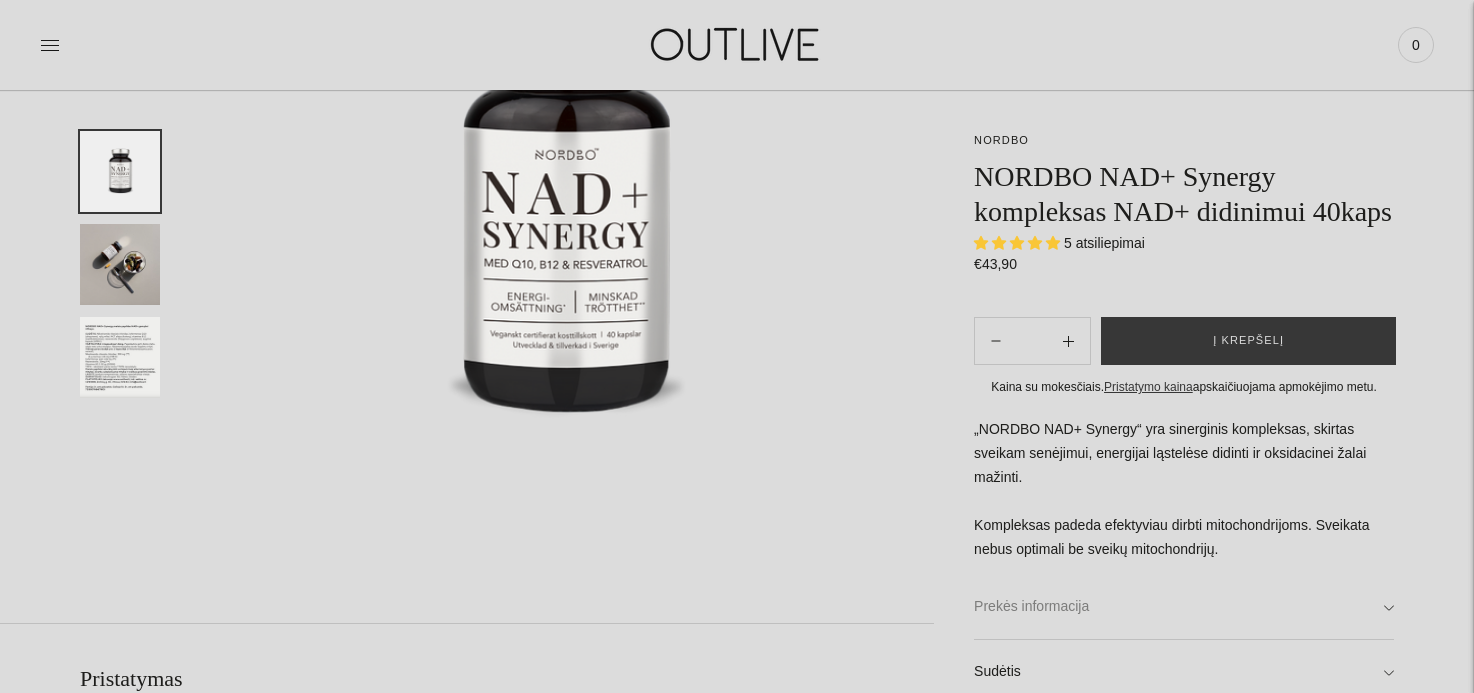 click on "Prekės informacija" at bounding box center (1184, 607) 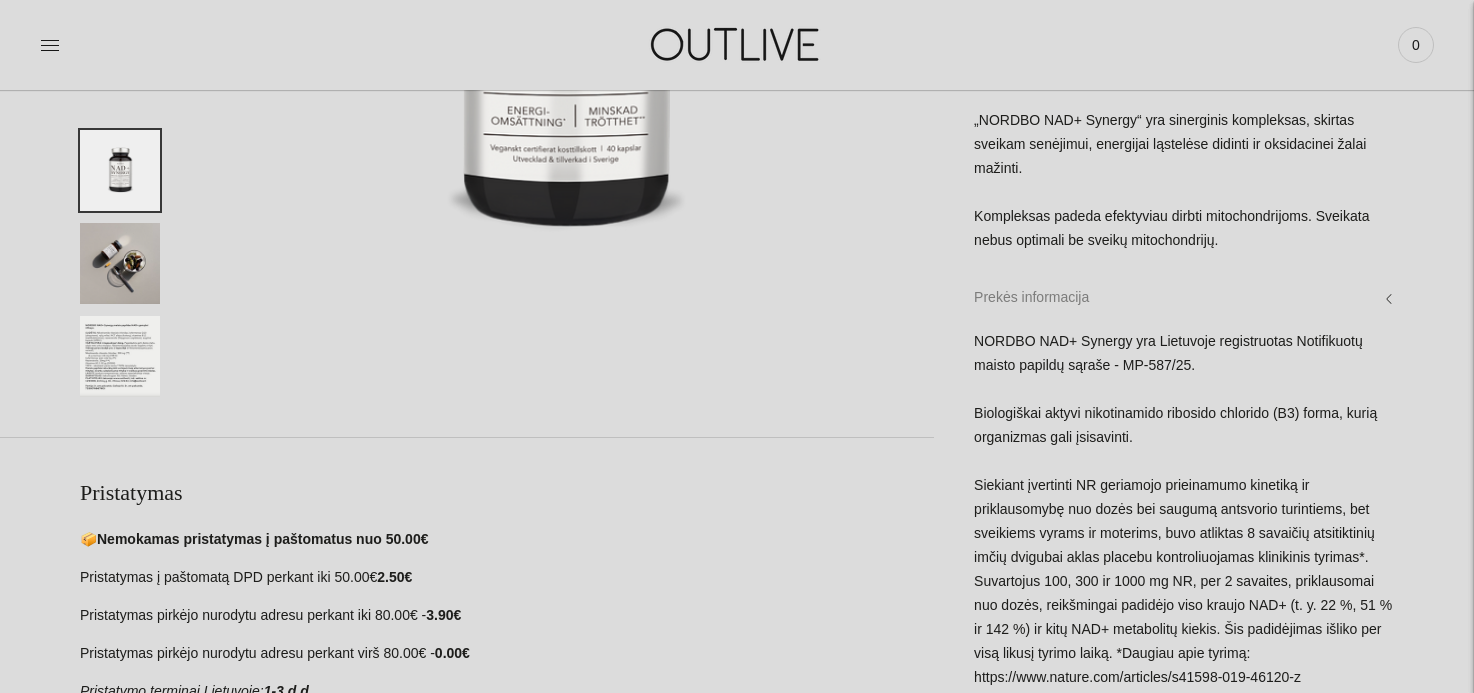scroll, scrollTop: 552, scrollLeft: 0, axis: vertical 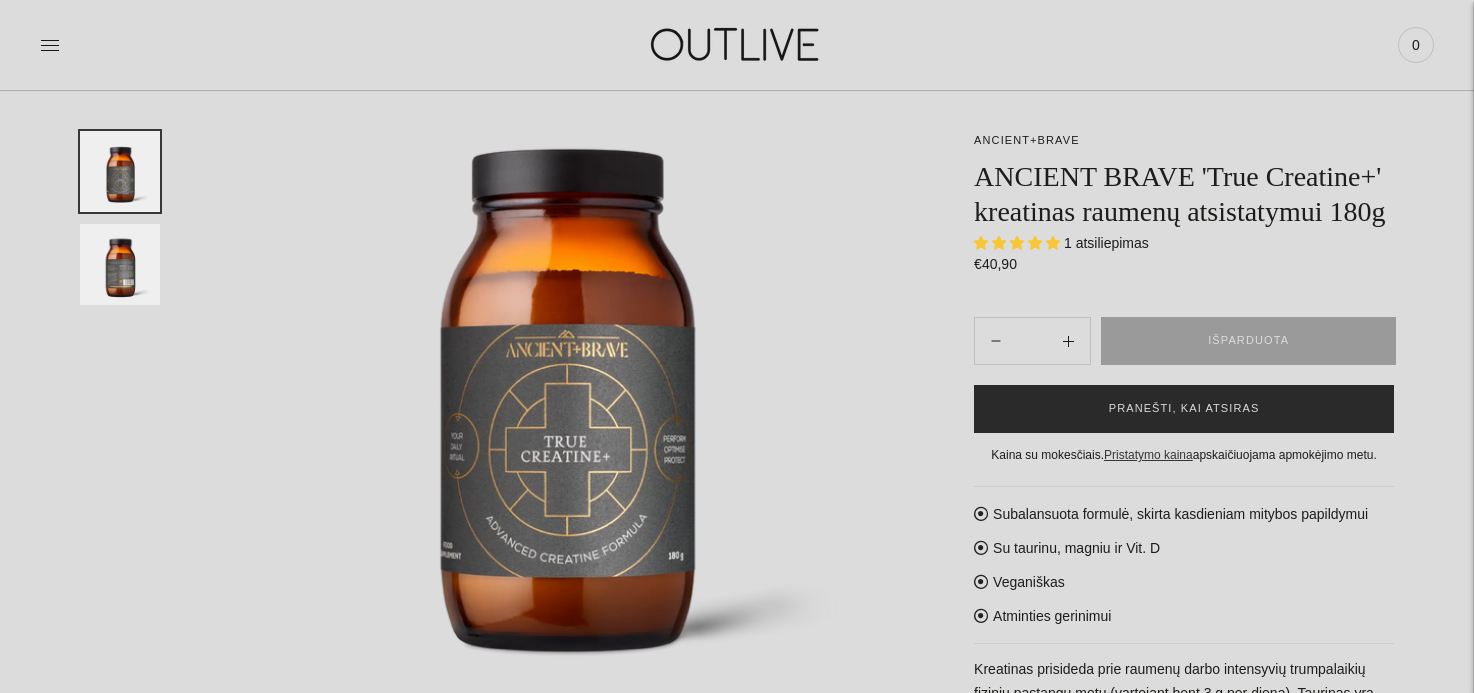 click on "PRANEŠTI, KAI ATSIRAS" at bounding box center [1184, 409] 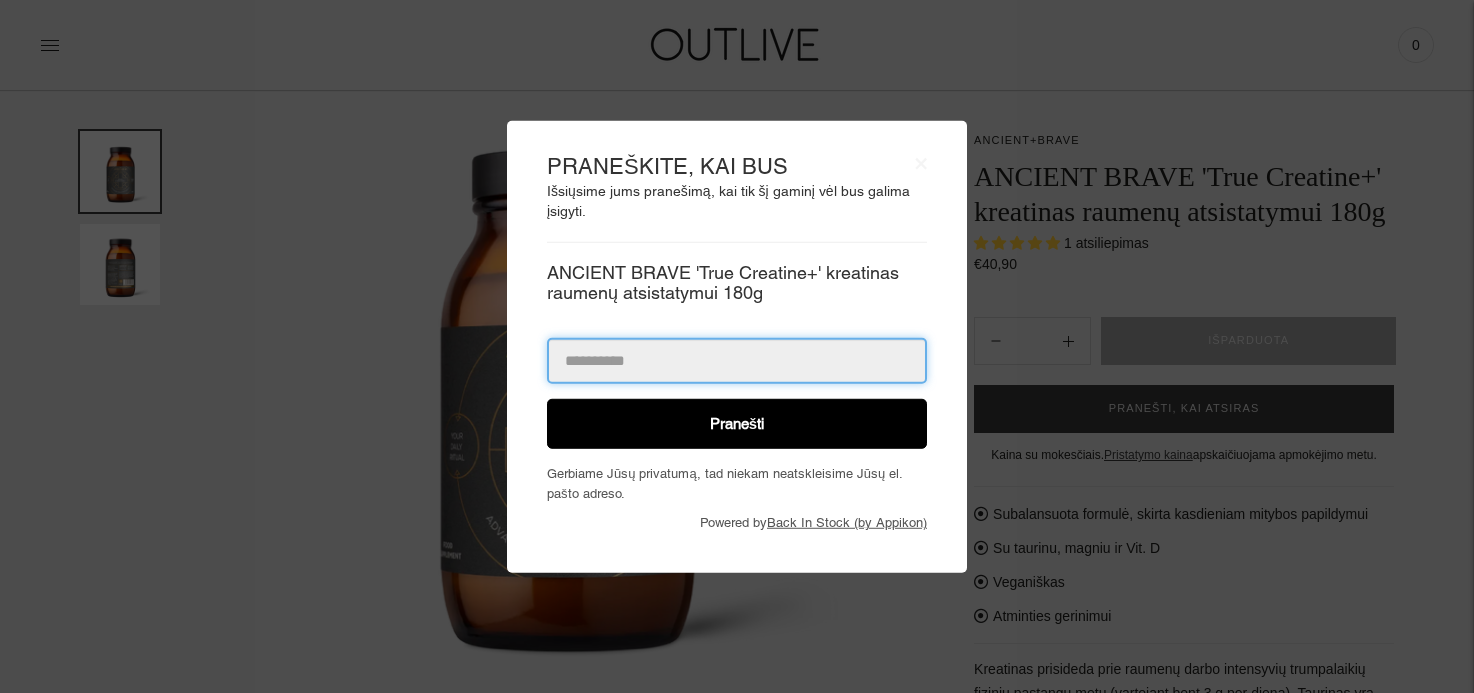 click at bounding box center (737, 361) 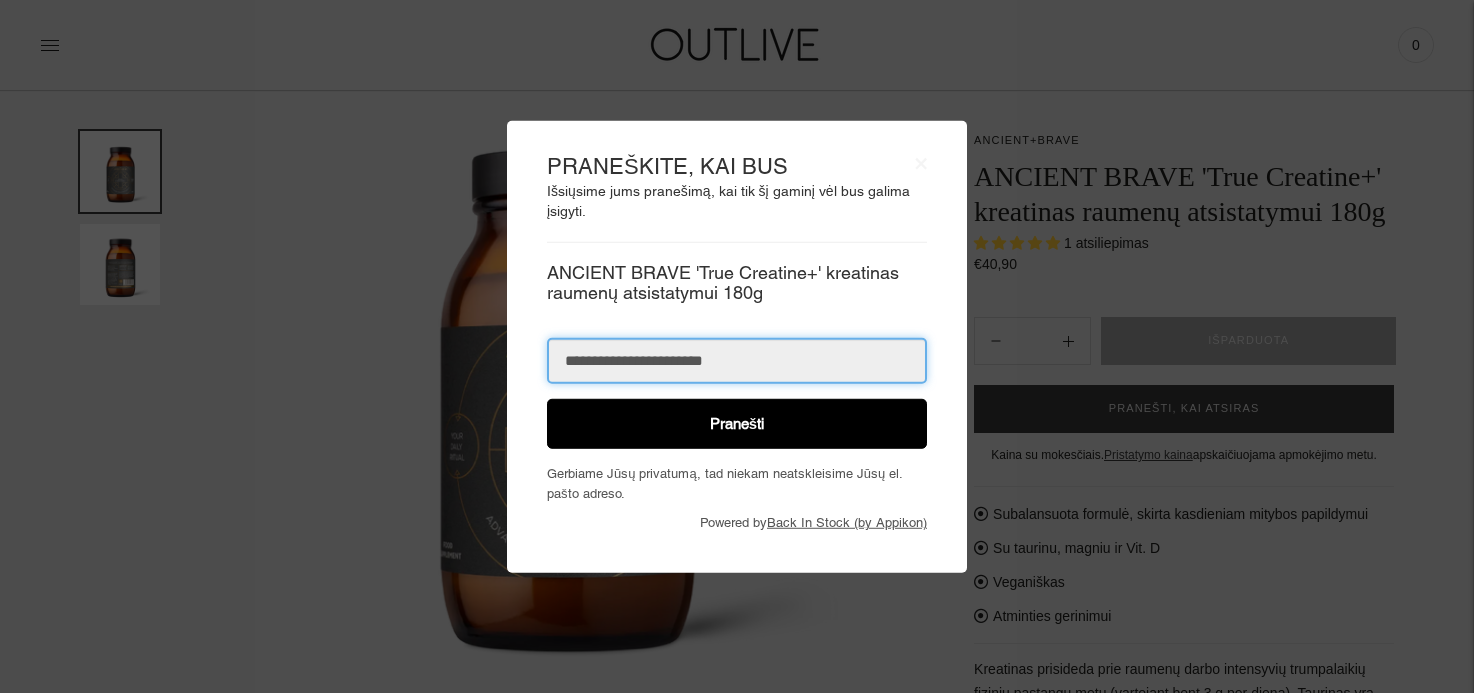 type on "**********" 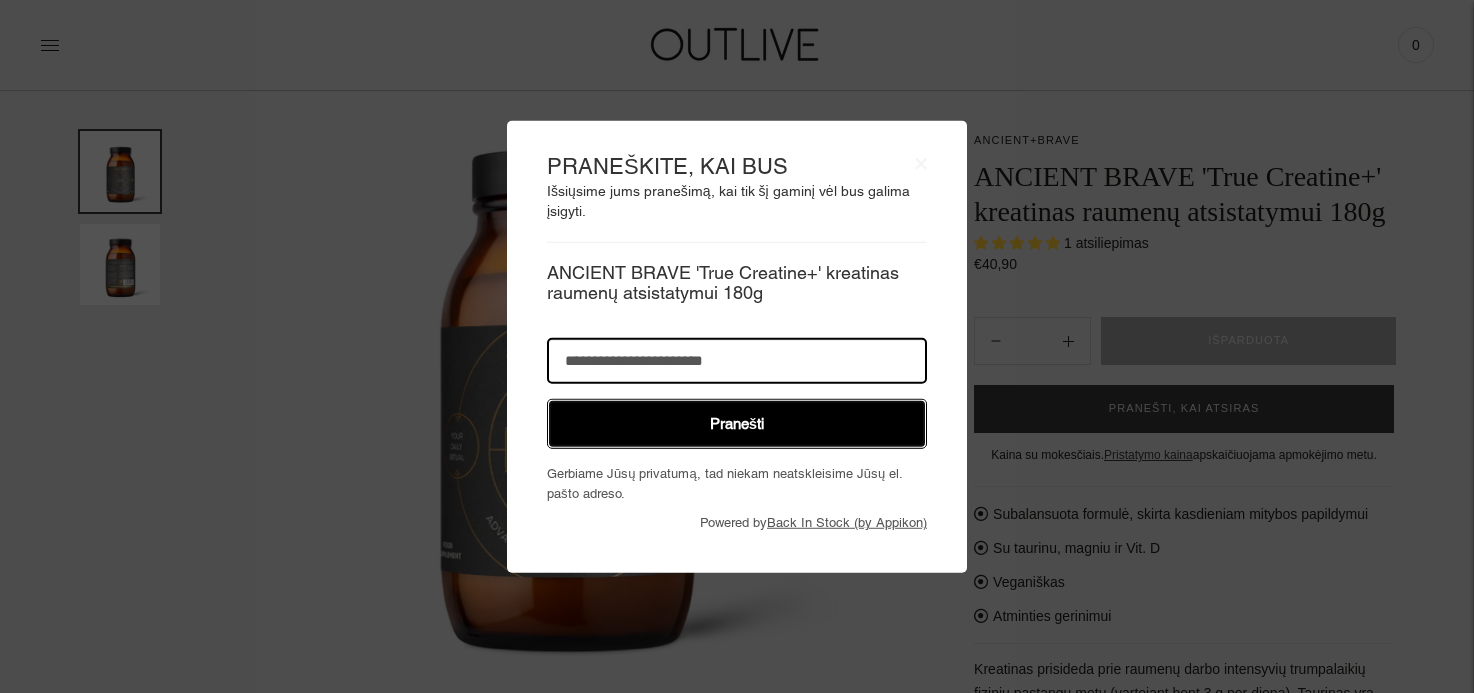 click on "Pranešti" at bounding box center (737, 424) 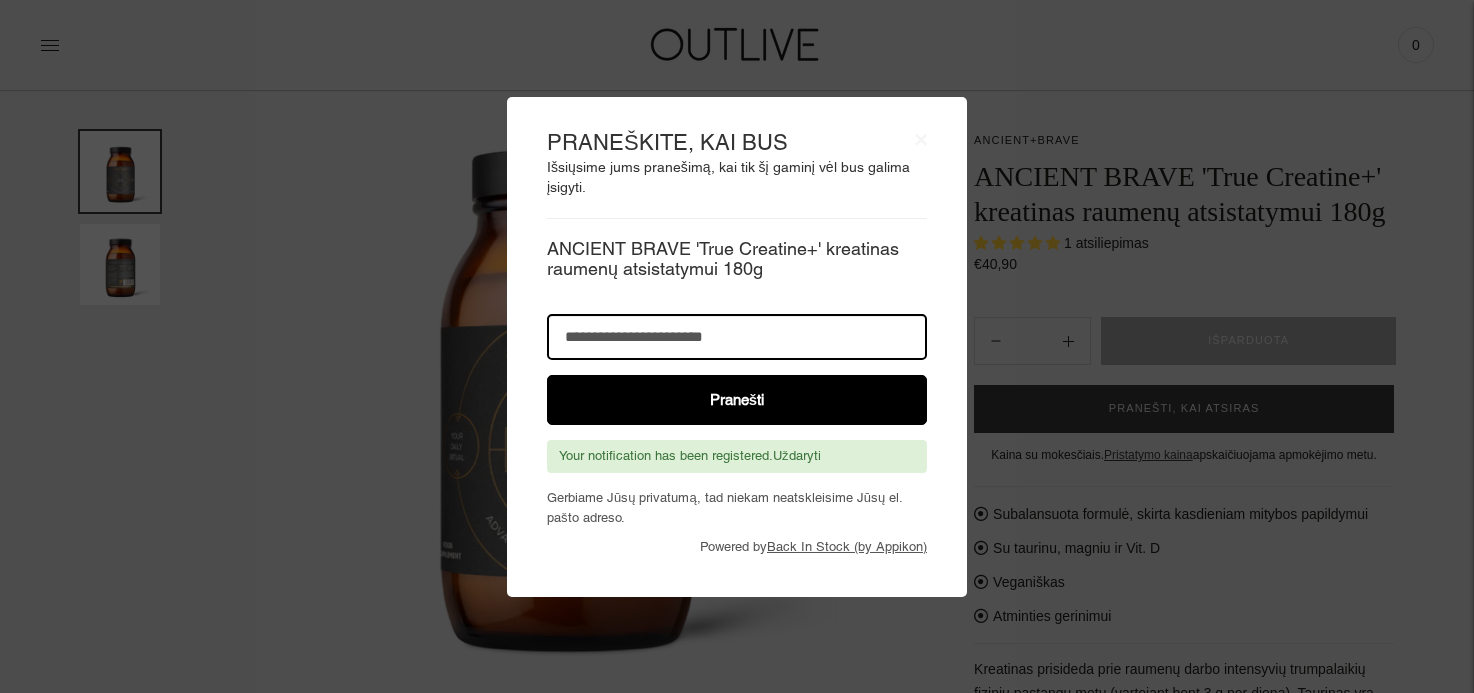 click on "**********" at bounding box center (737, 346) 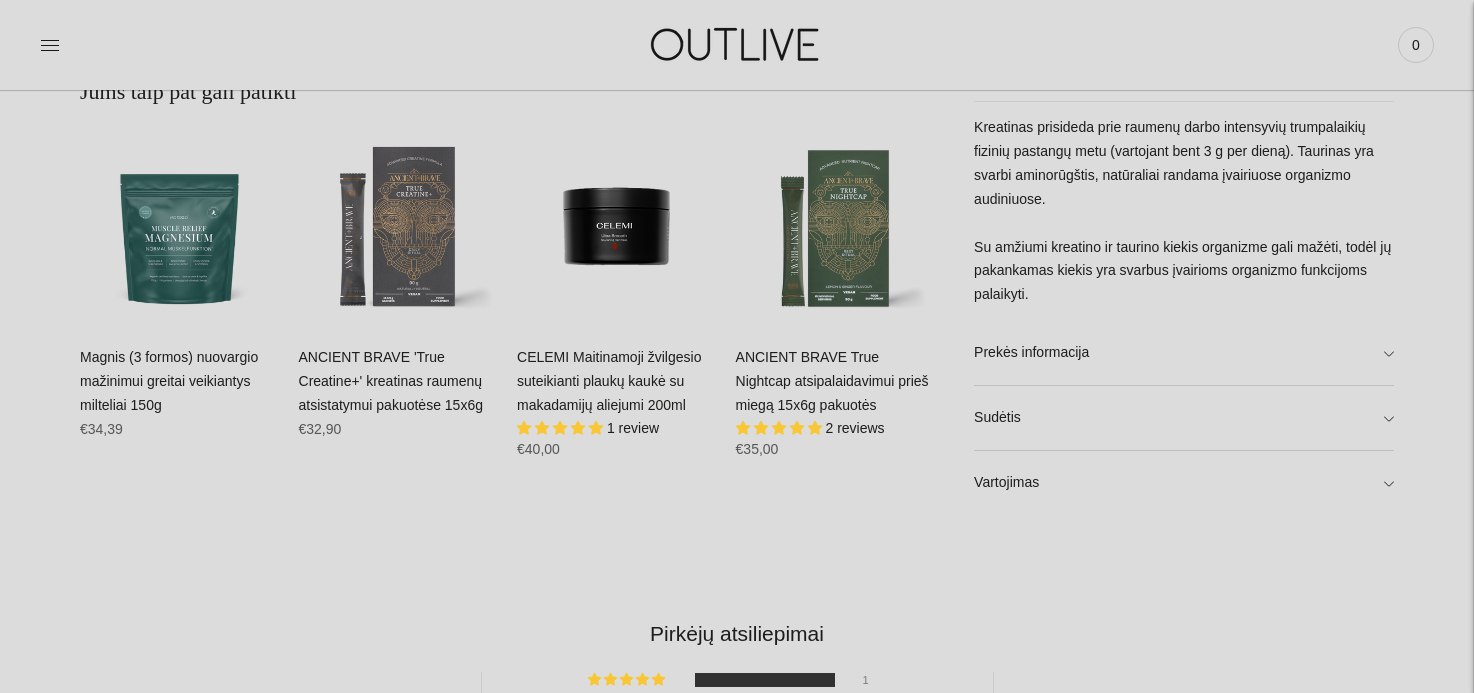 scroll, scrollTop: 1245, scrollLeft: 0, axis: vertical 